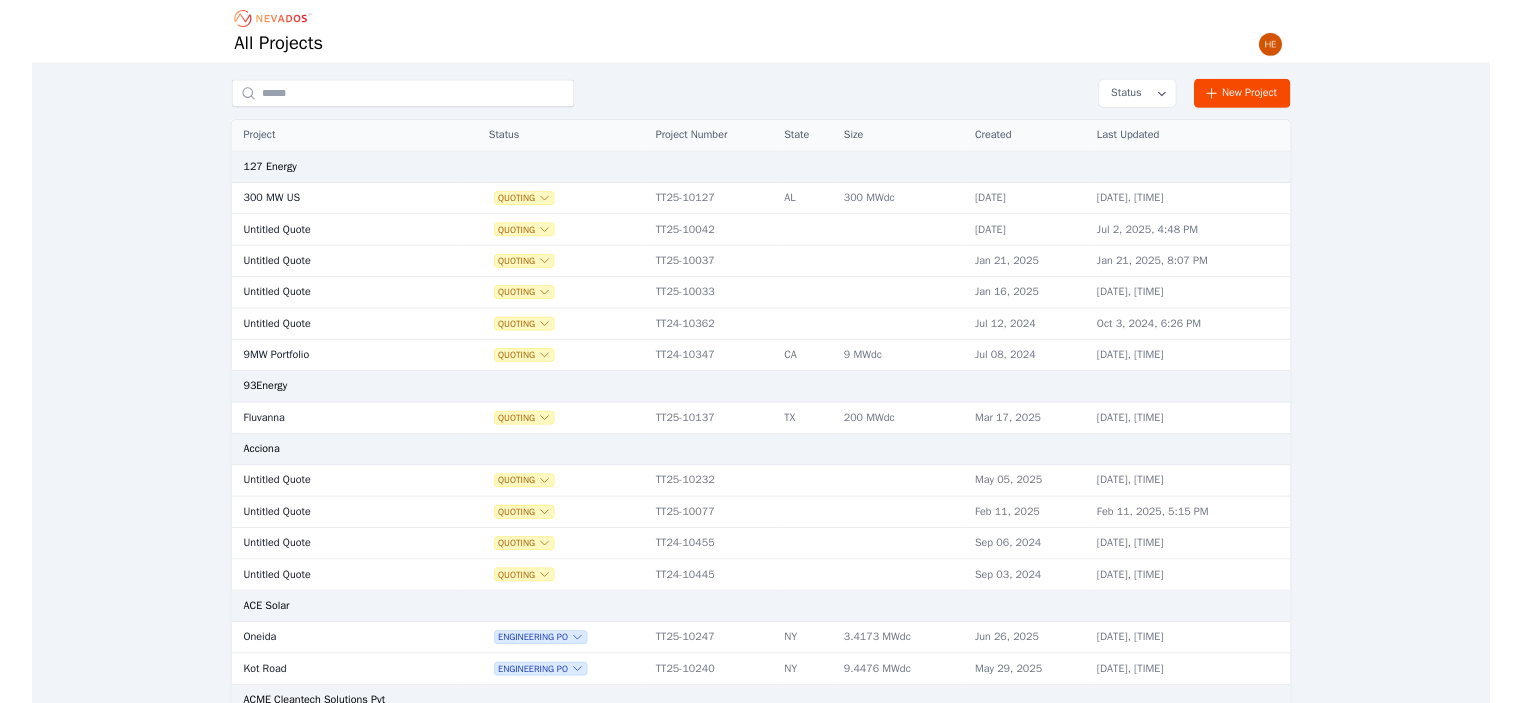 scroll, scrollTop: 0, scrollLeft: 0, axis: both 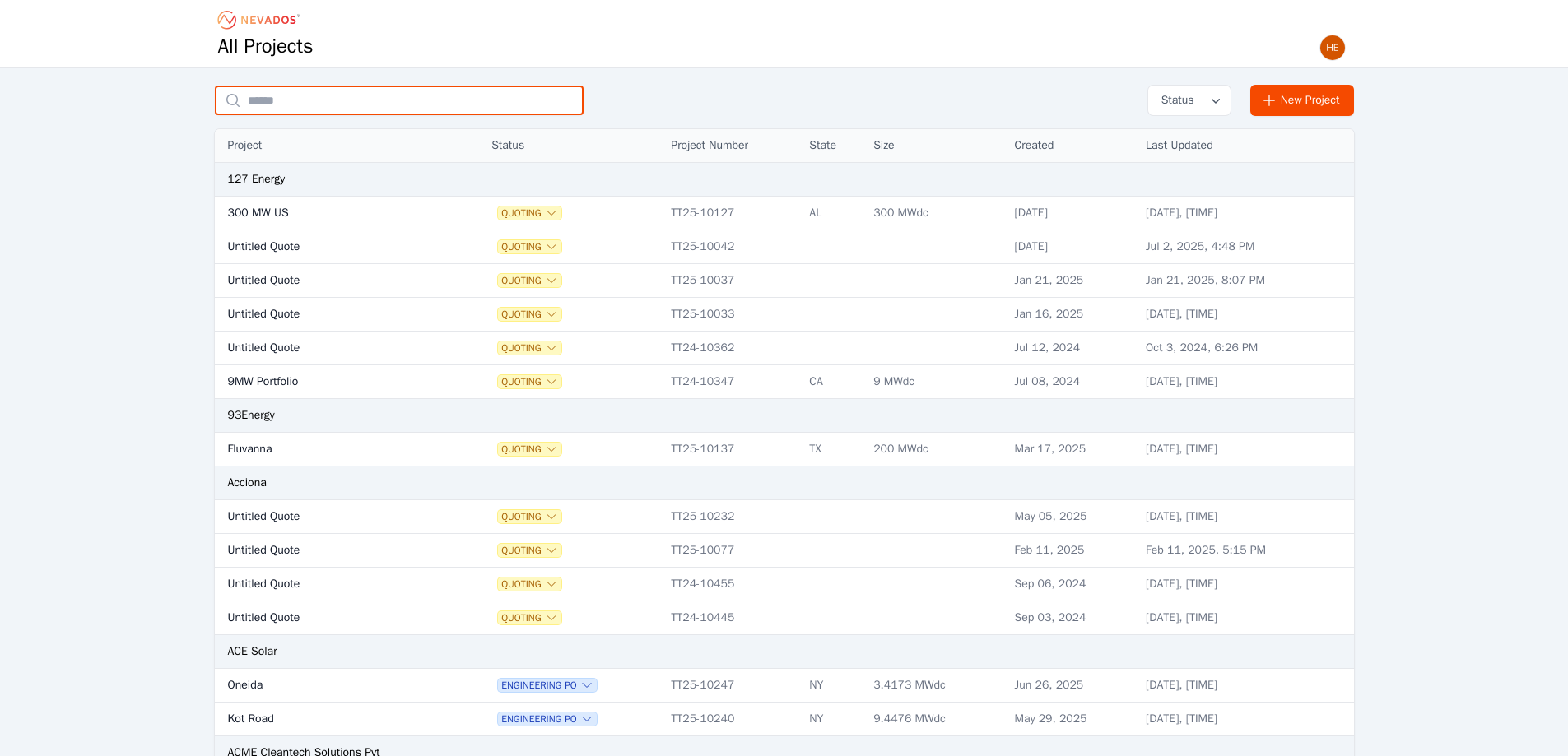 click at bounding box center (399, 100) 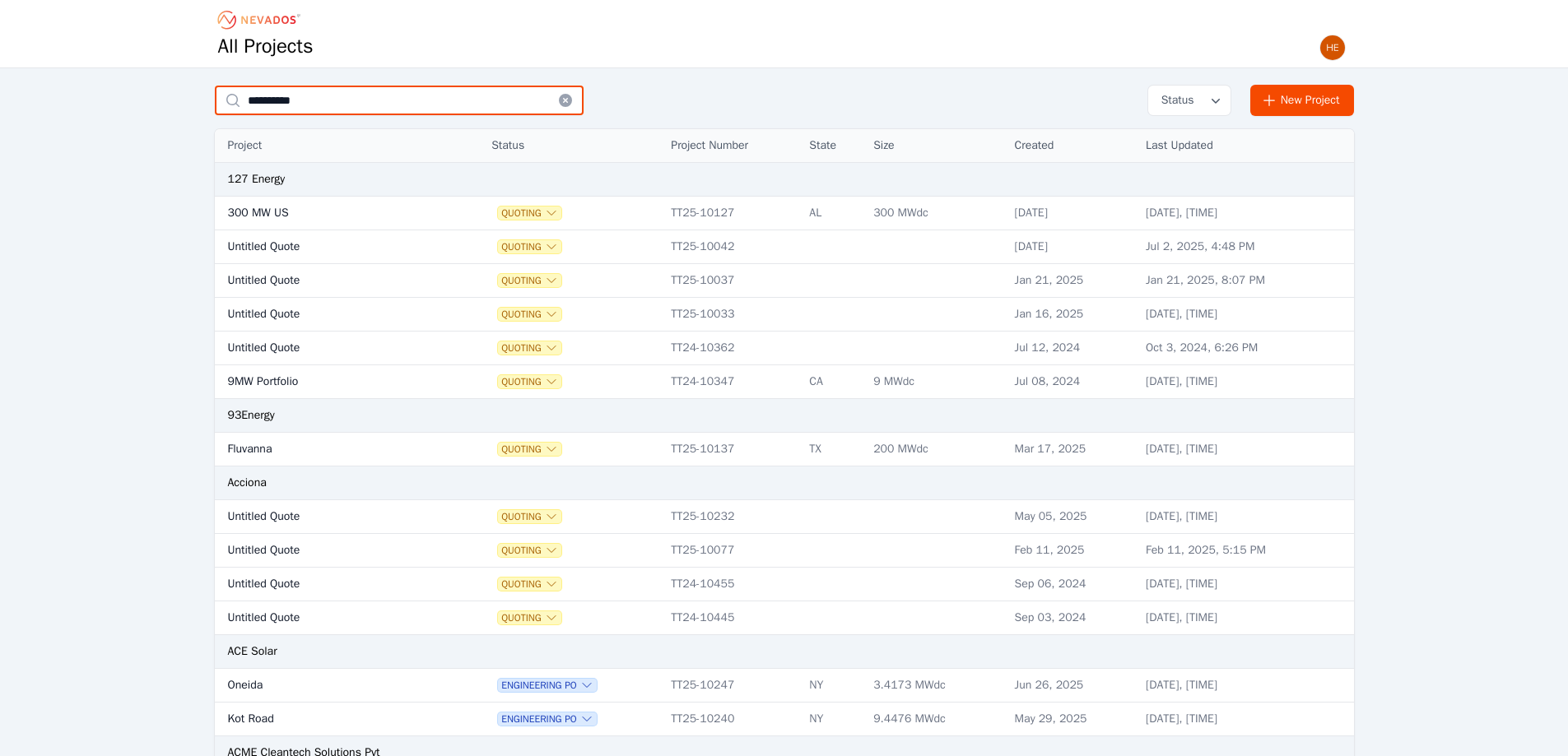 type on "**********" 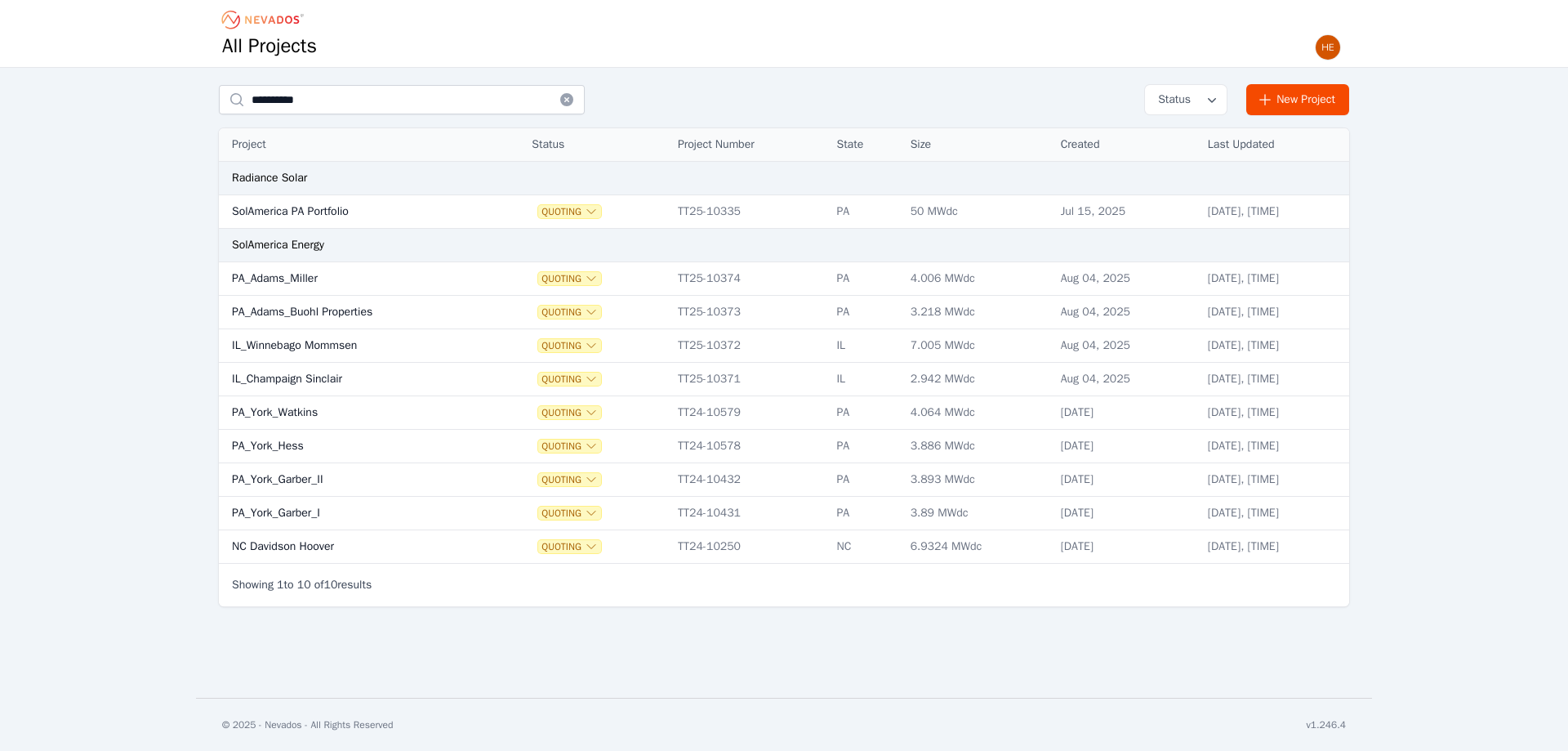 click on "IL_Champaign Sinclair" at bounding box center [357, 379] 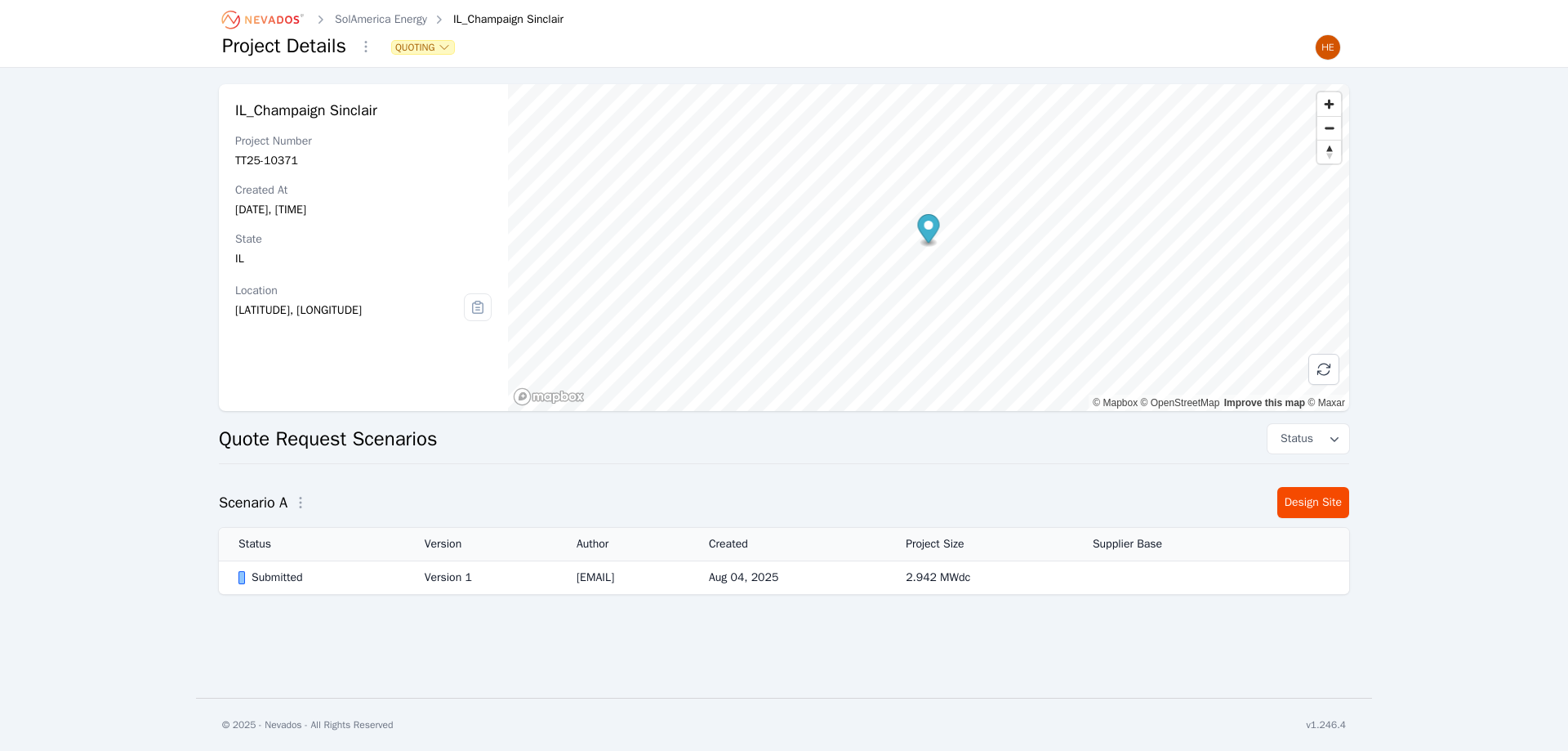 click on "Submitted" at bounding box center [318, 578] 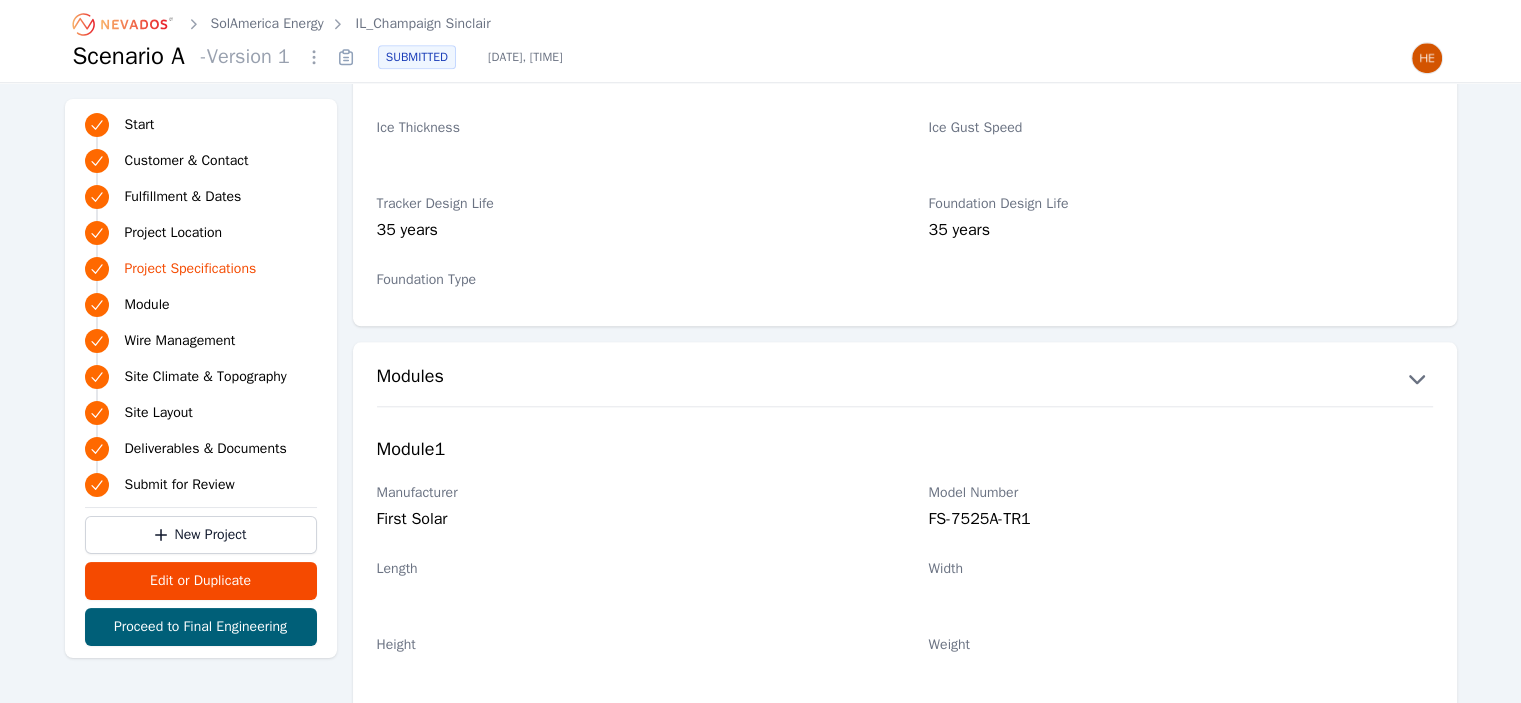 scroll, scrollTop: 2300, scrollLeft: 0, axis: vertical 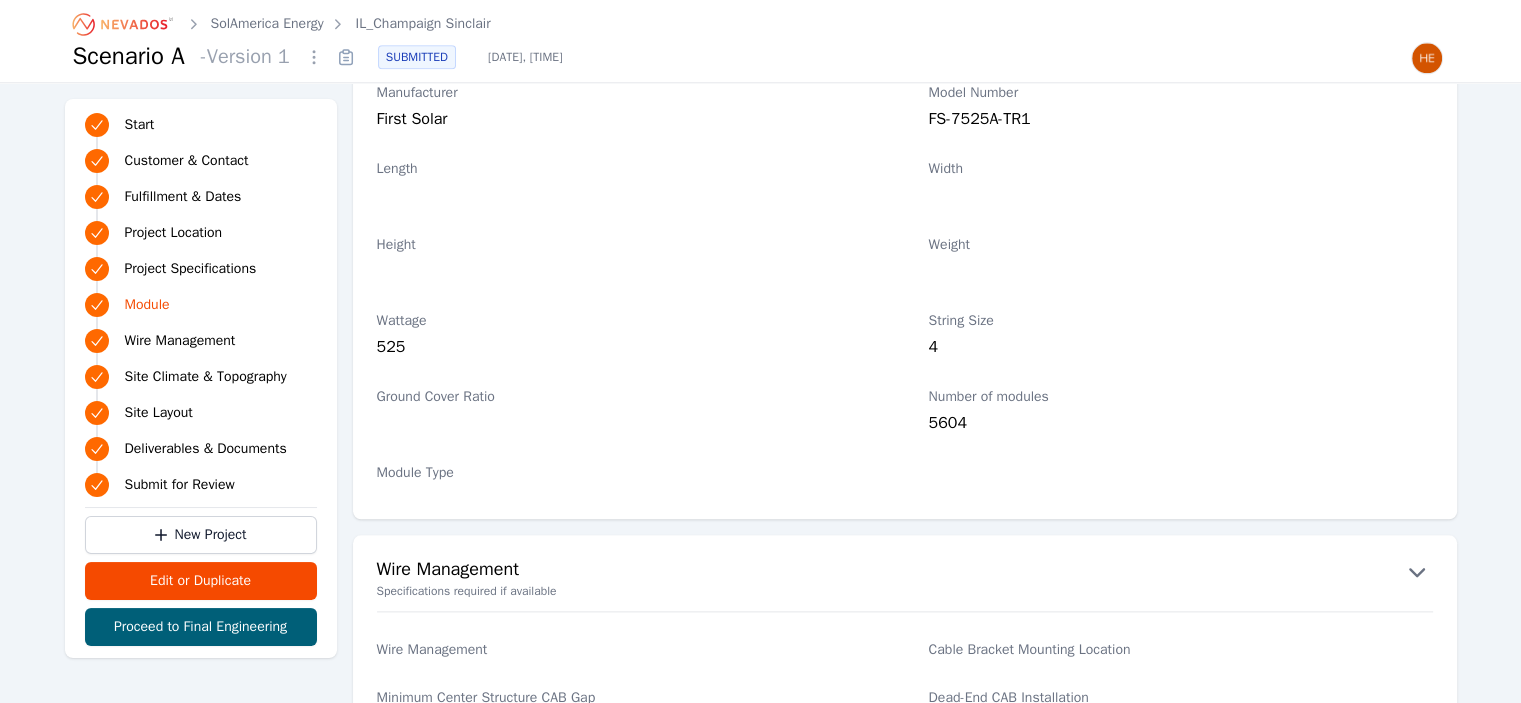 drag, startPoint x: 803, startPoint y: 406, endPoint x: 788, endPoint y: 399, distance: 16.552946 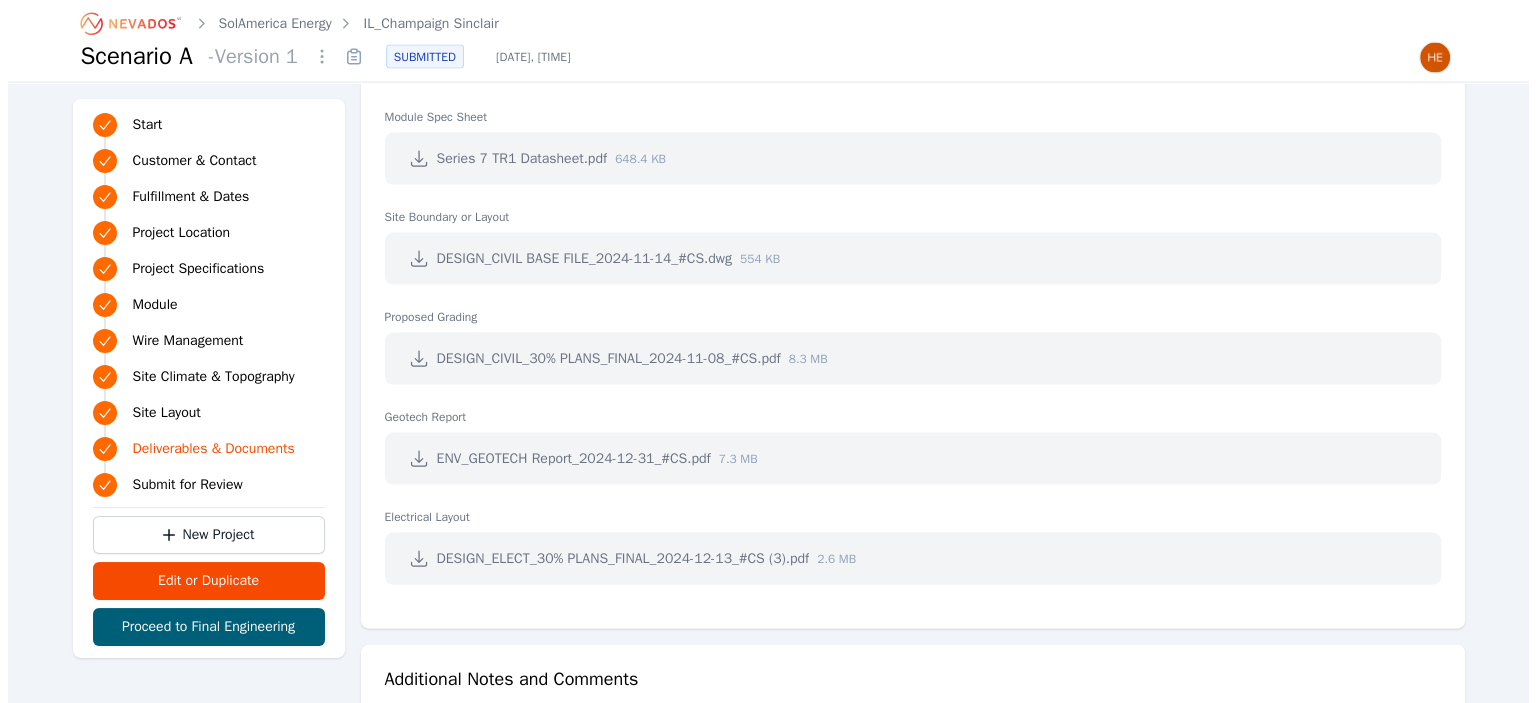 scroll, scrollTop: 4100, scrollLeft: 0, axis: vertical 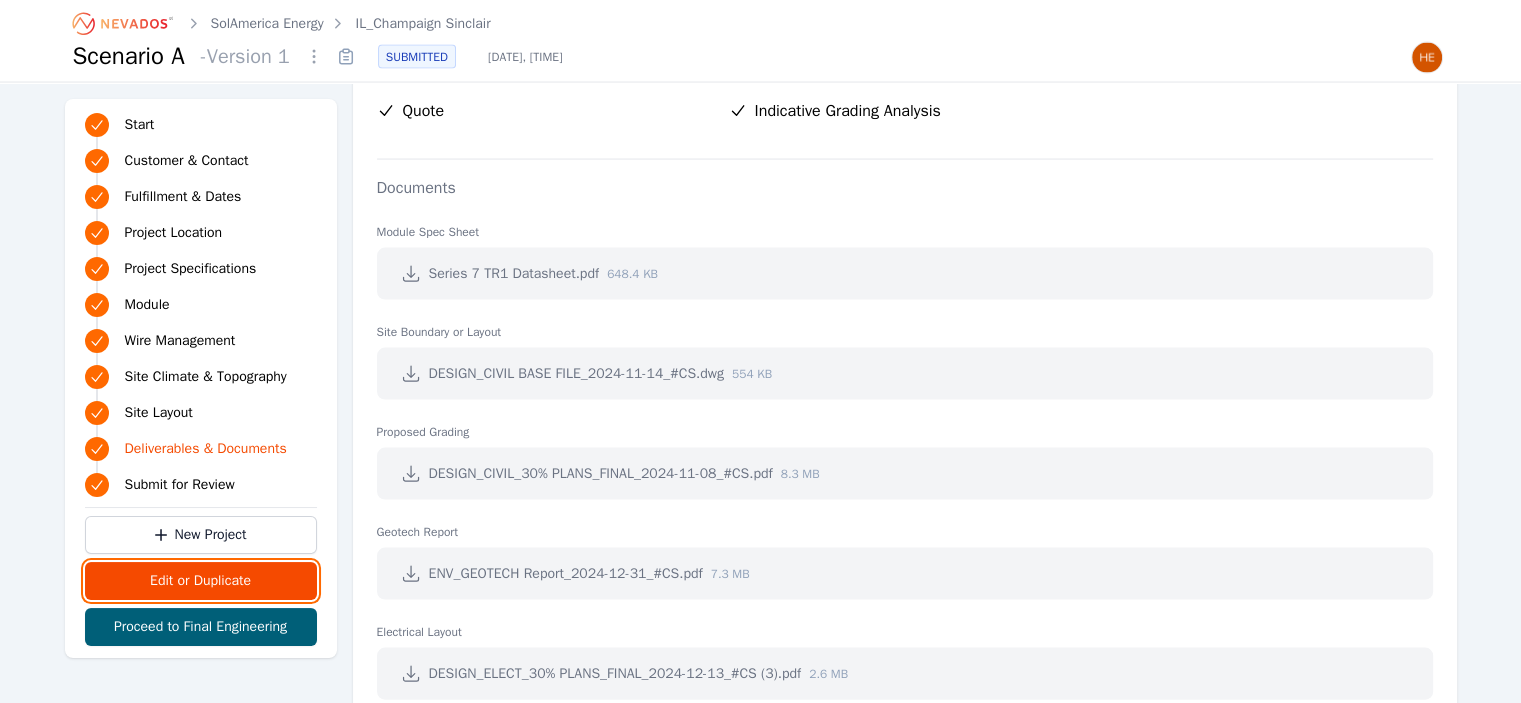 click on "Edit or Duplicate" at bounding box center (201, 581) 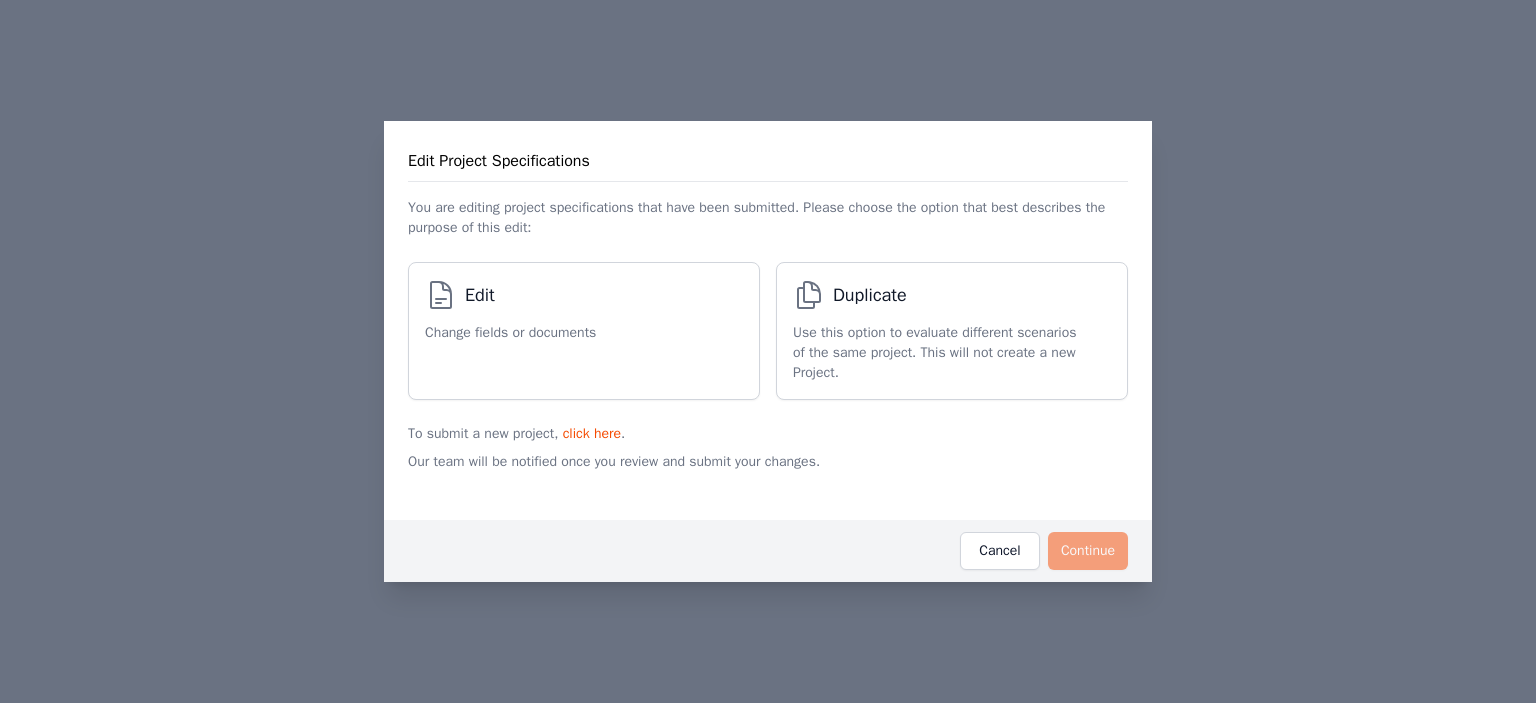 click on "Edit Change fields or documents" at bounding box center (510, 331) 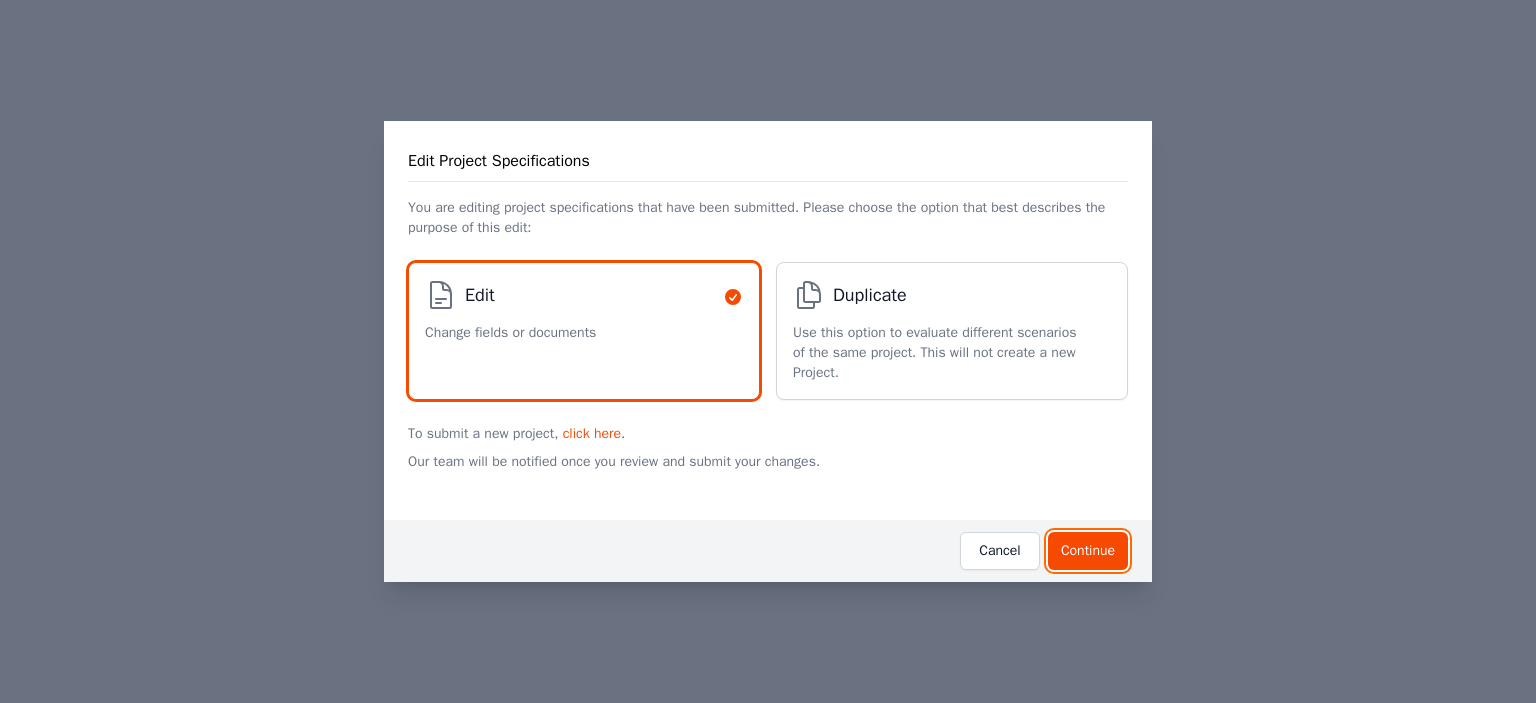 click on "Continue" at bounding box center (1088, 551) 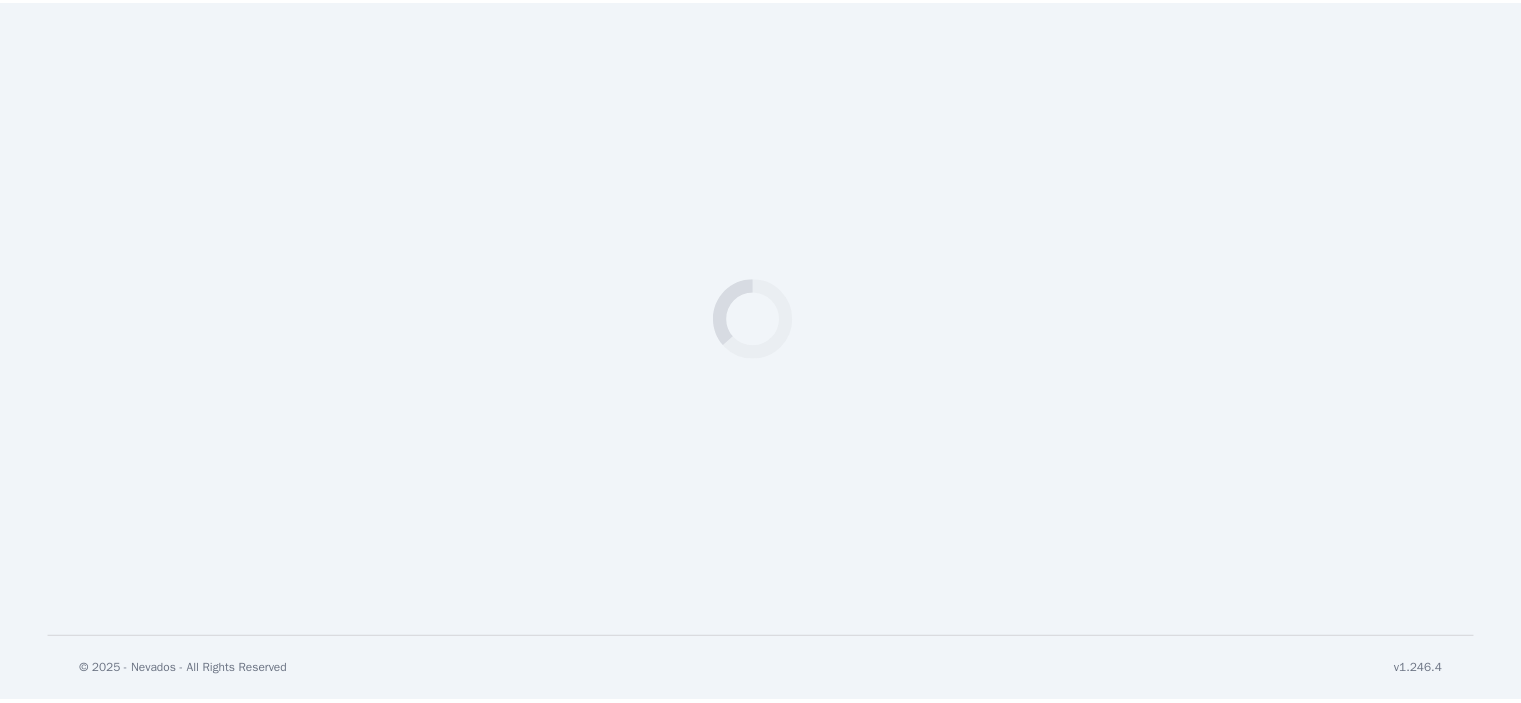 scroll, scrollTop: 0, scrollLeft: 0, axis: both 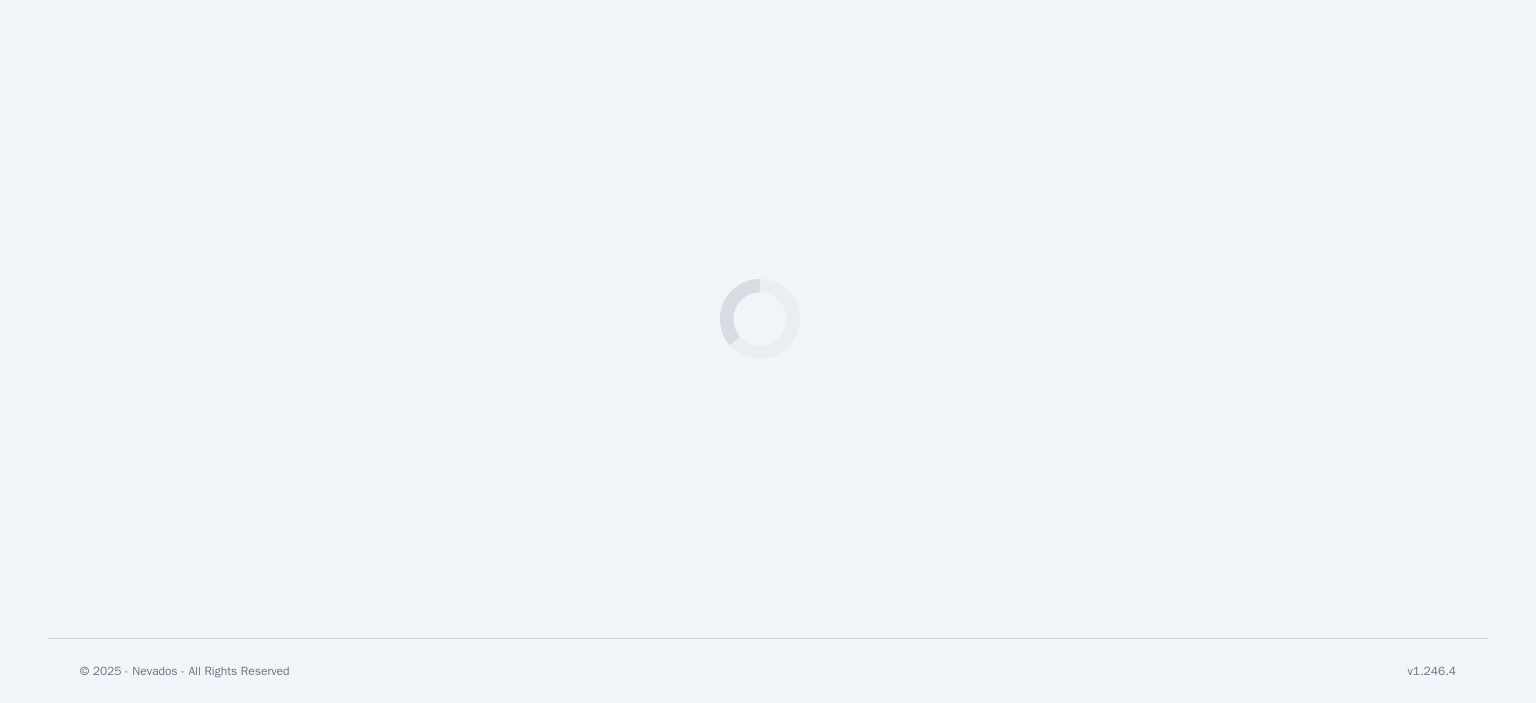 select on "*********" 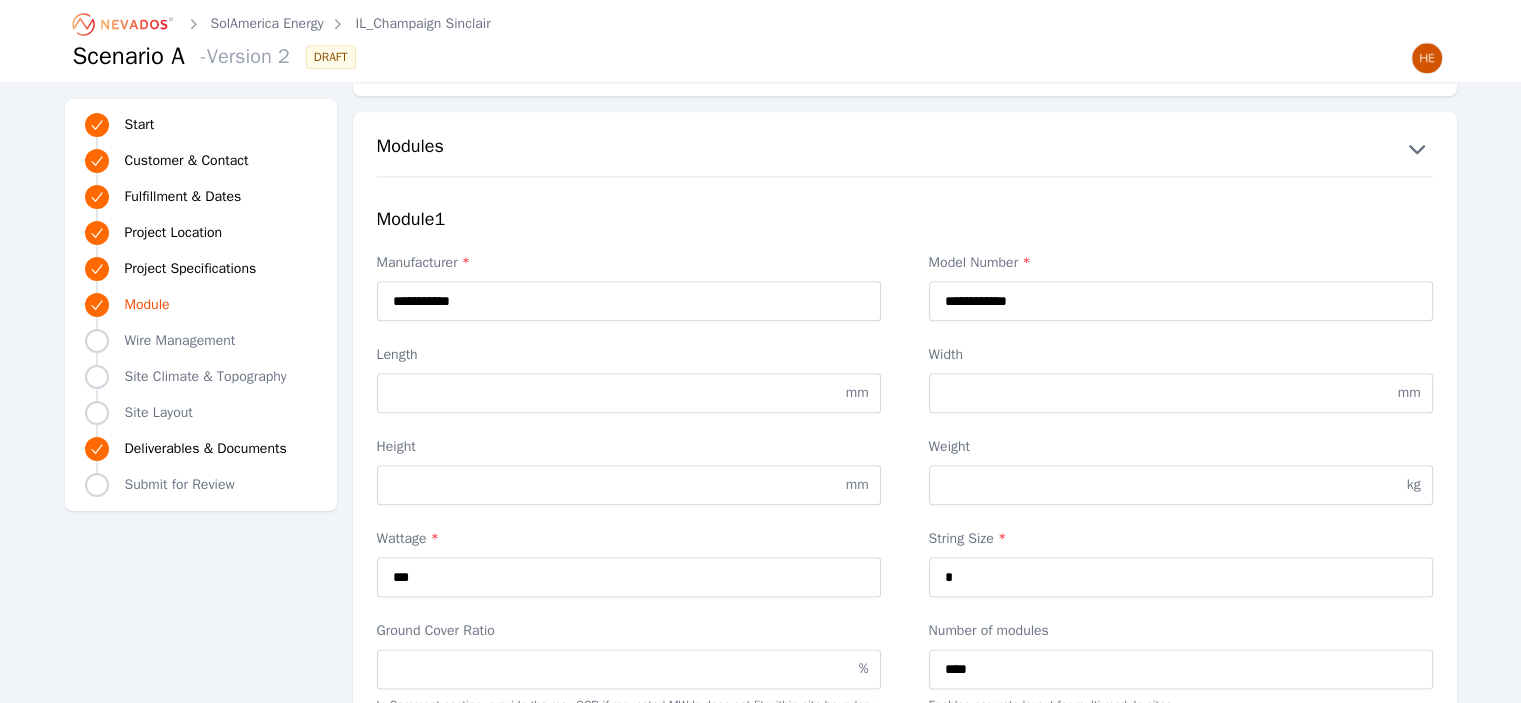 scroll, scrollTop: 2300, scrollLeft: 0, axis: vertical 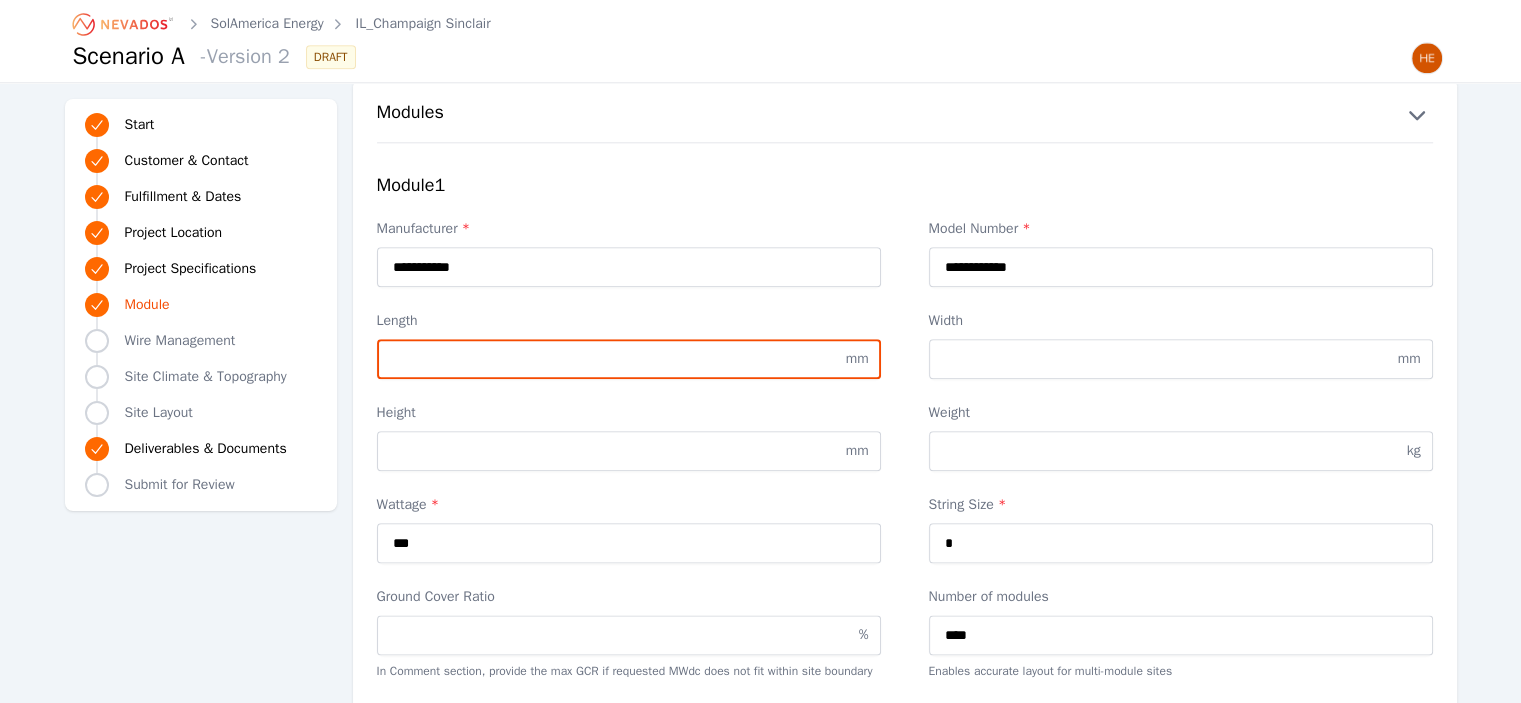 click on "Length" at bounding box center (629, 359) 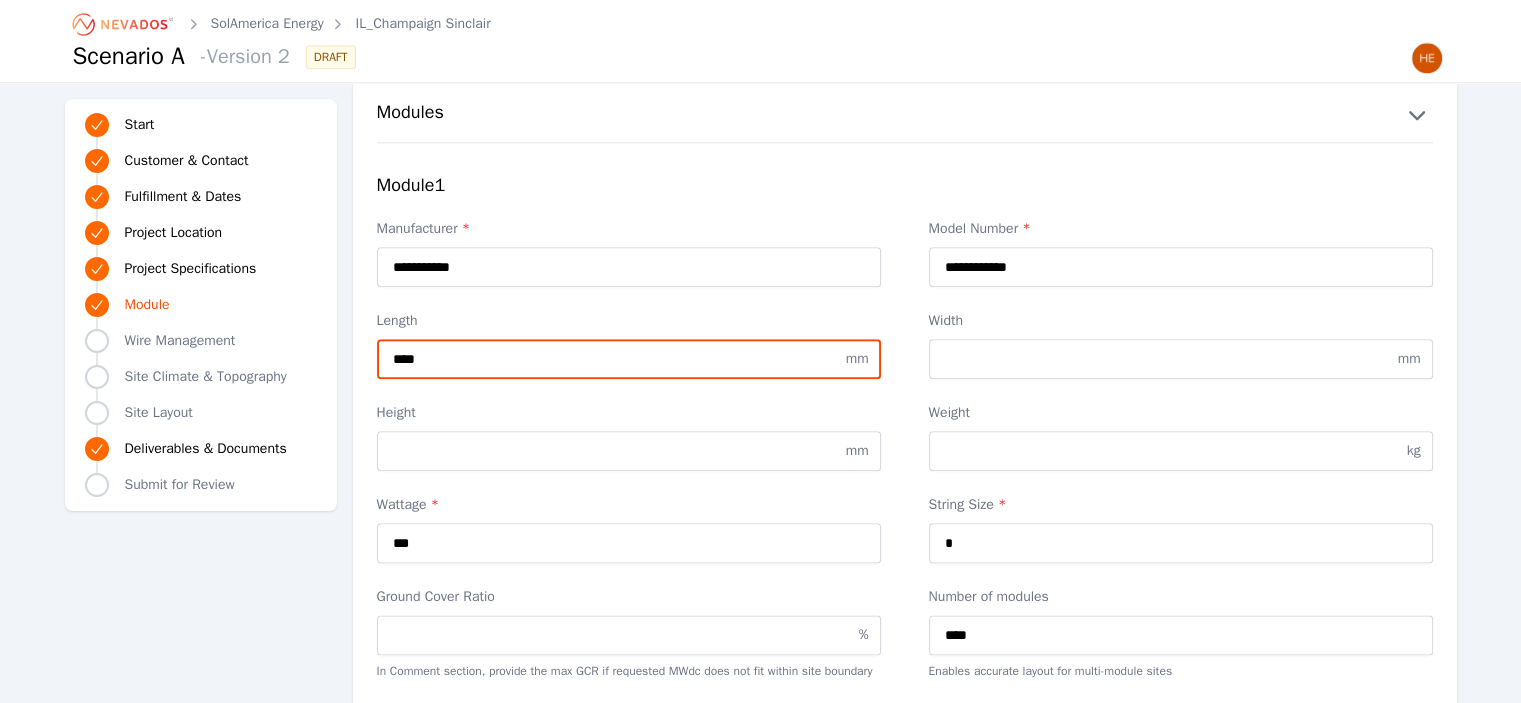 type on "****" 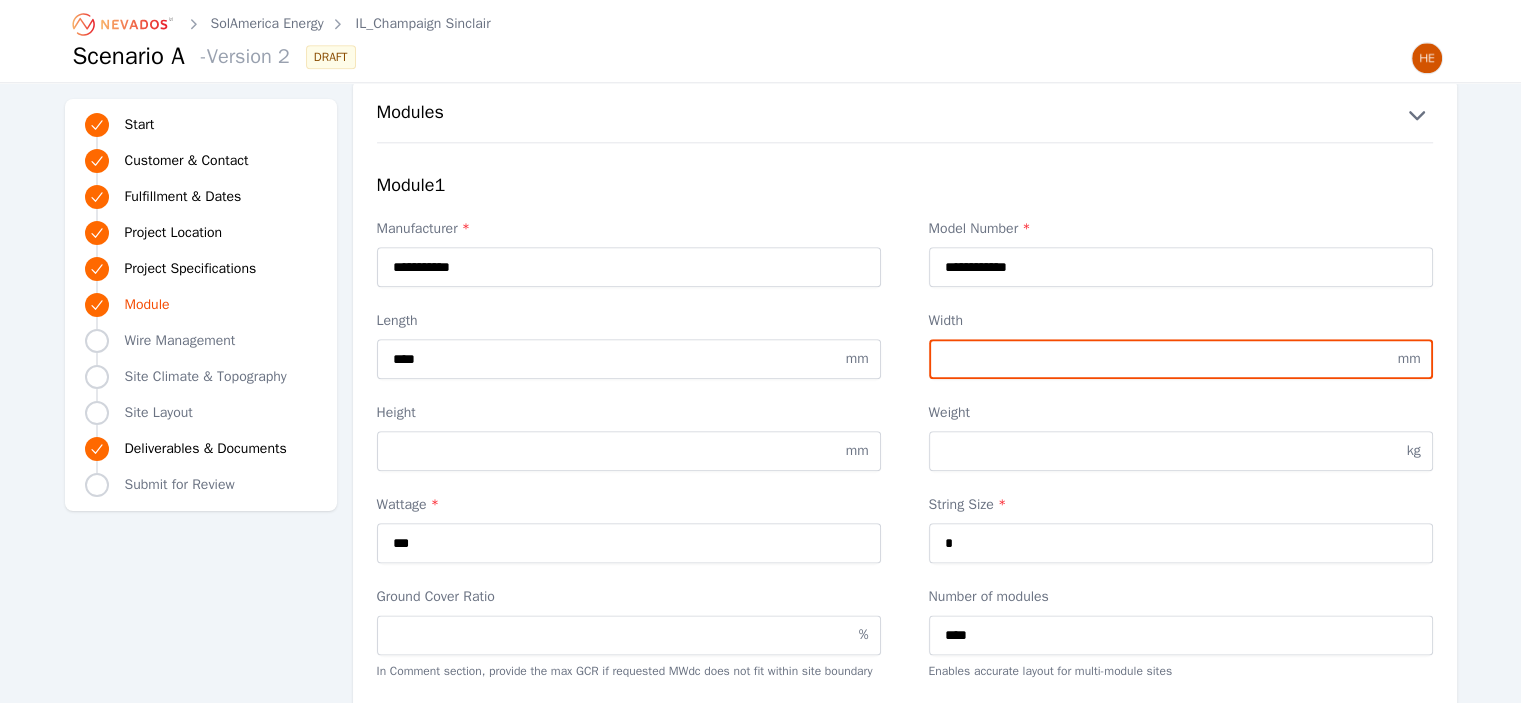 click on "Width" at bounding box center (1181, 359) 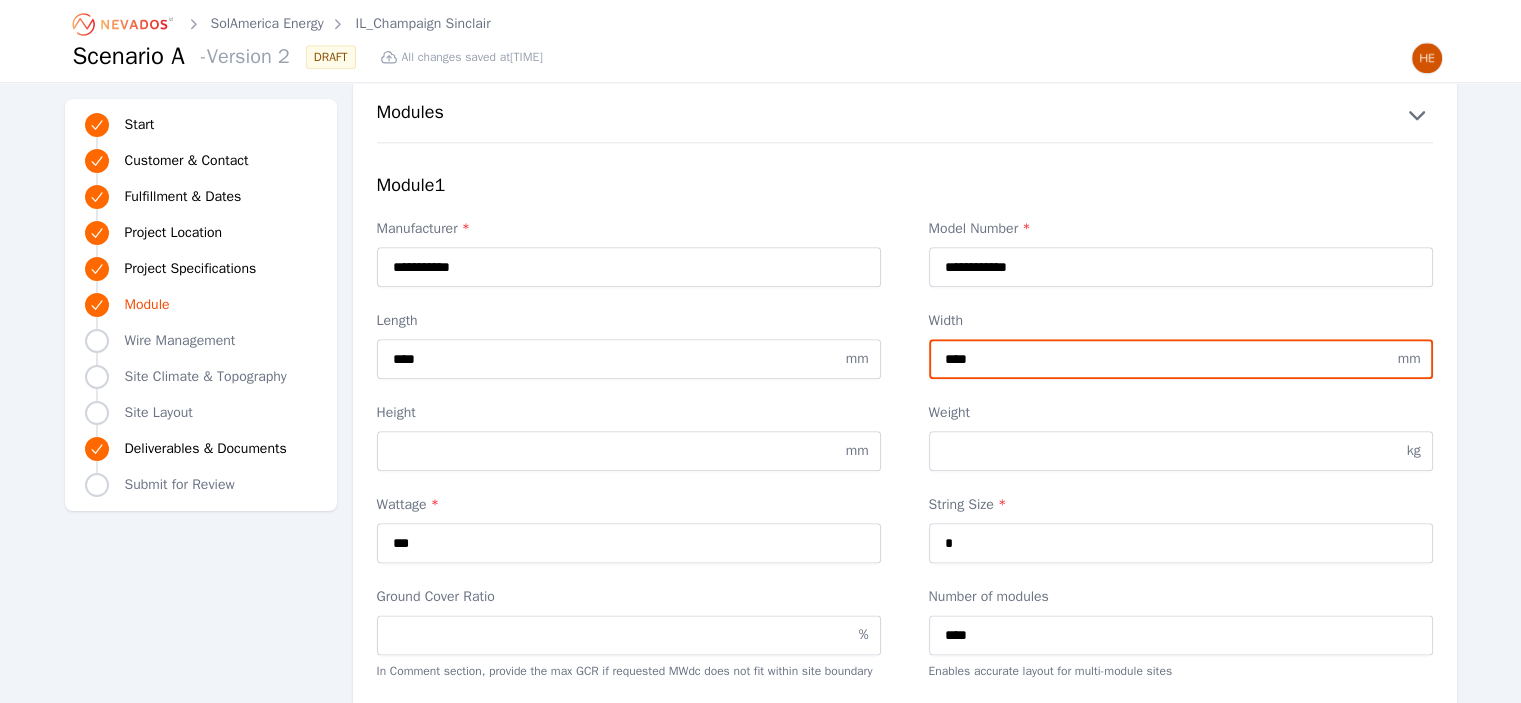 type on "****" 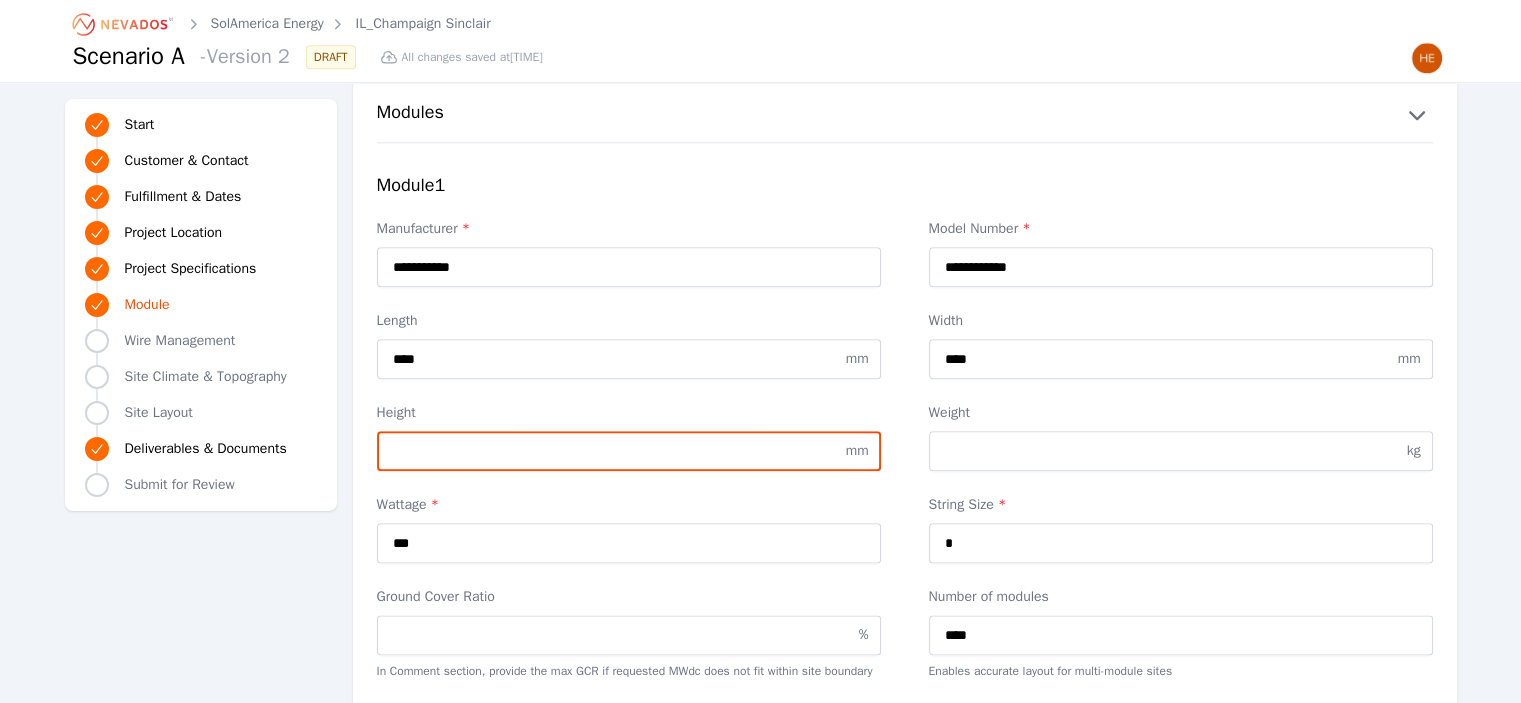 click on "Height" at bounding box center (629, 451) 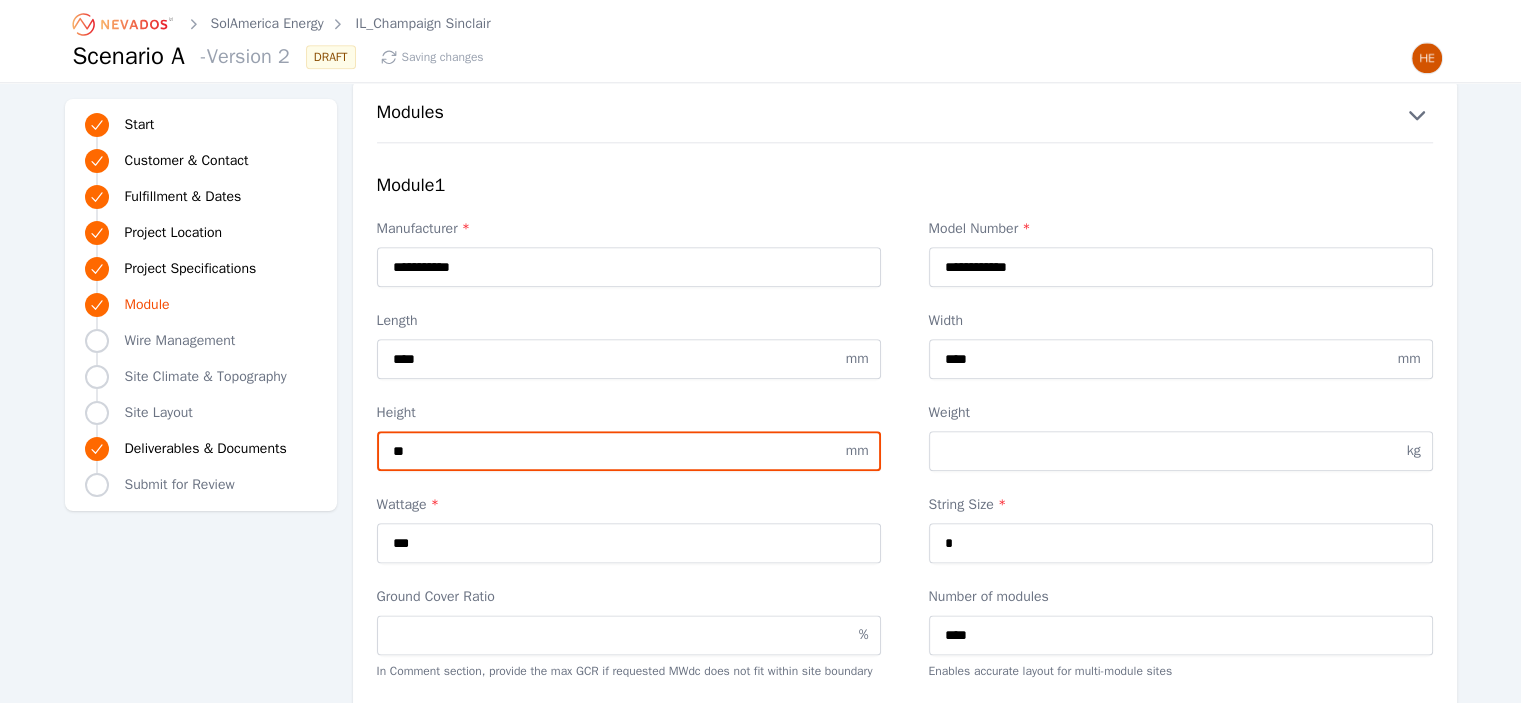 type on "**" 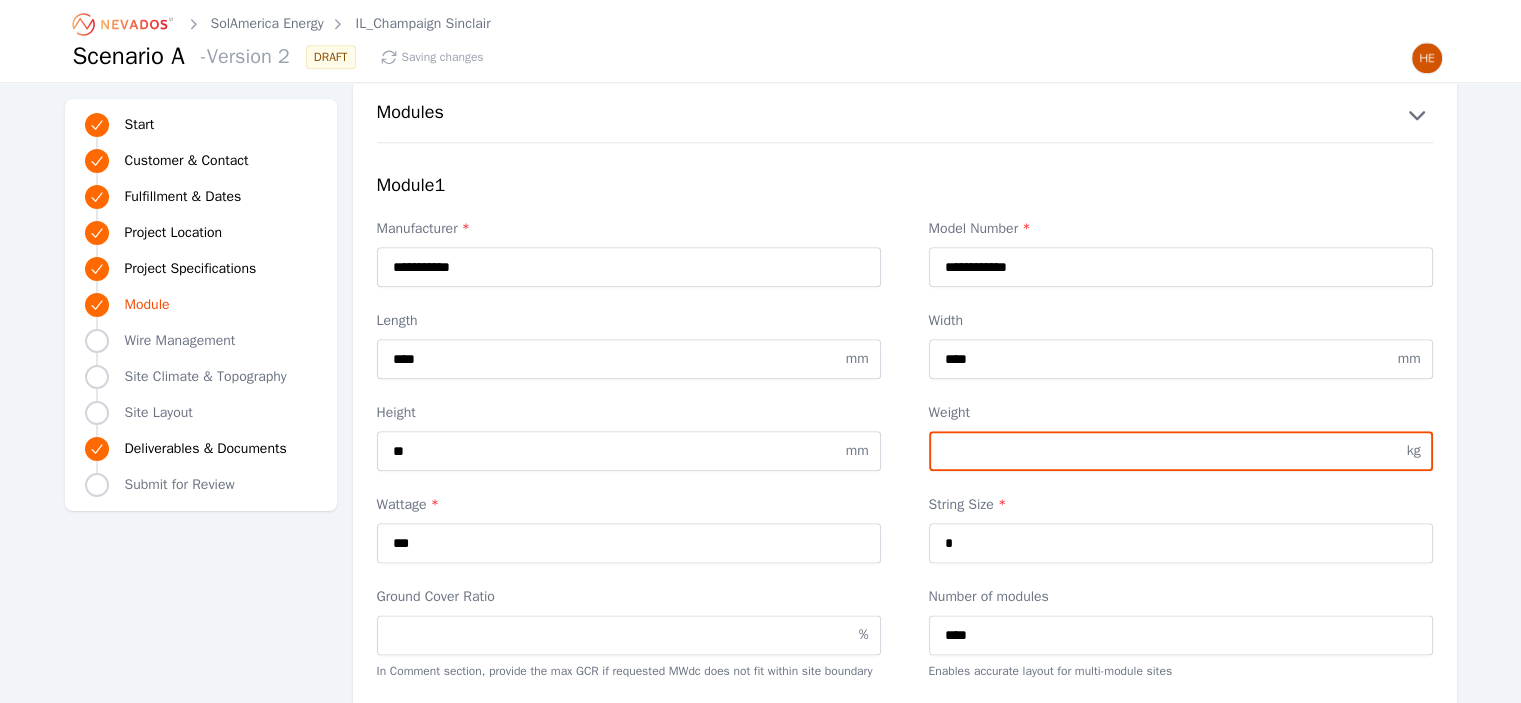 click on "Weight" at bounding box center [1181, 451] 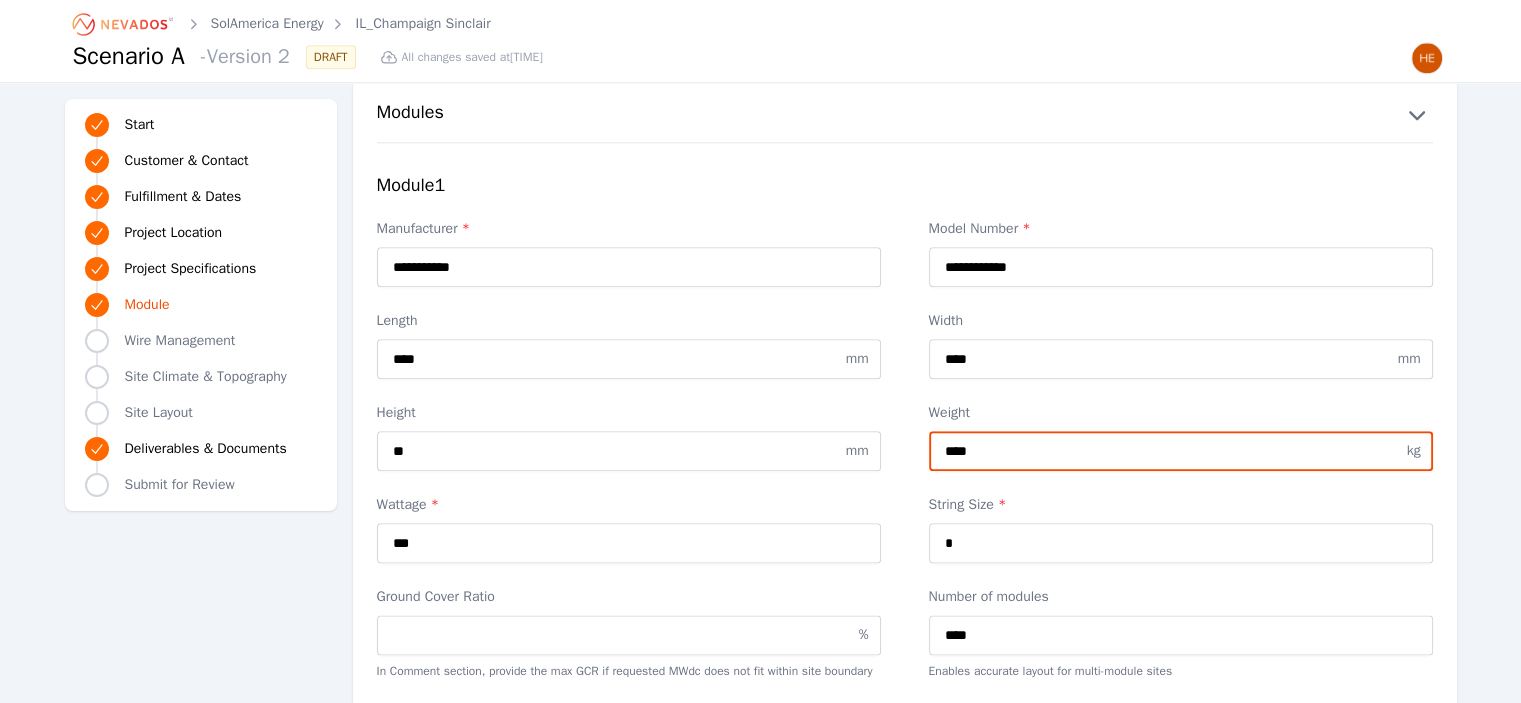 type on "****" 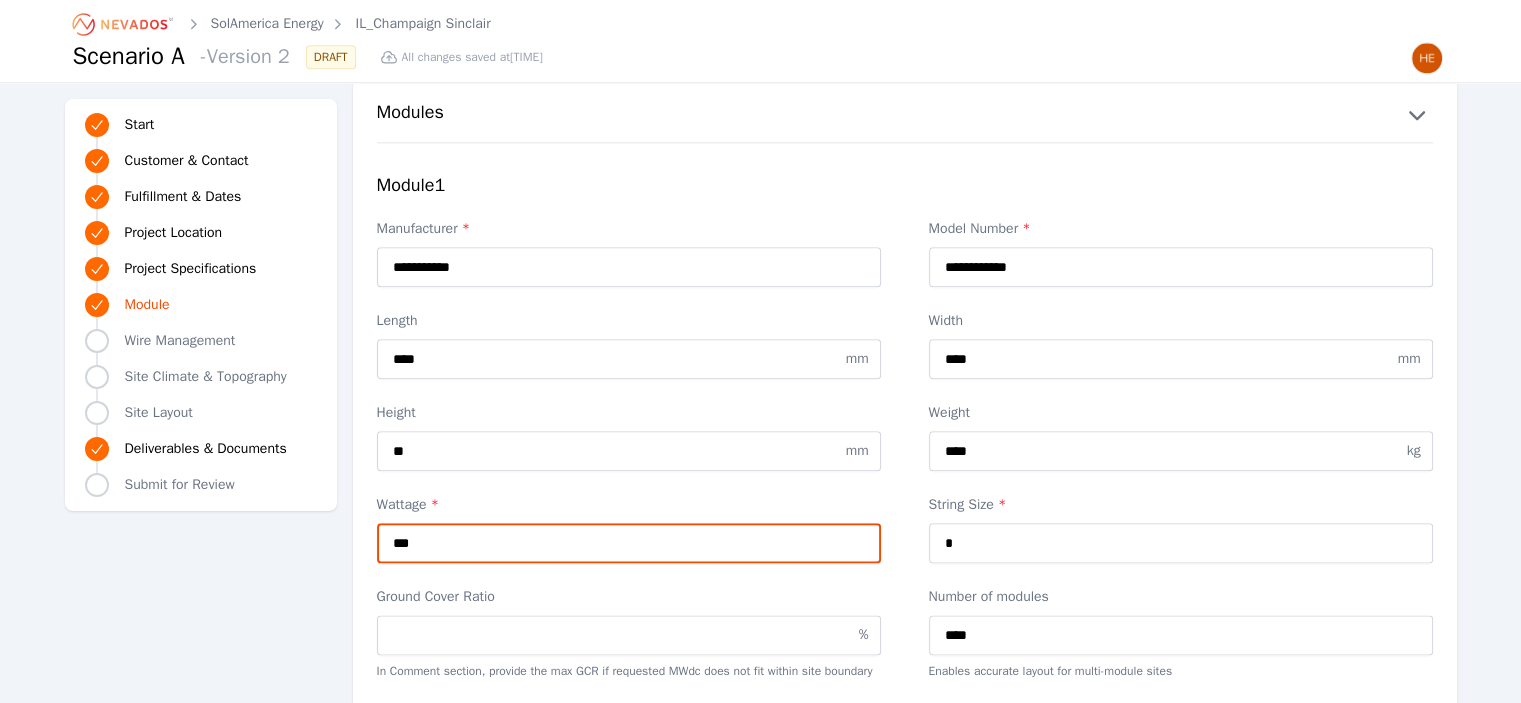 click on "***" at bounding box center (629, 543) 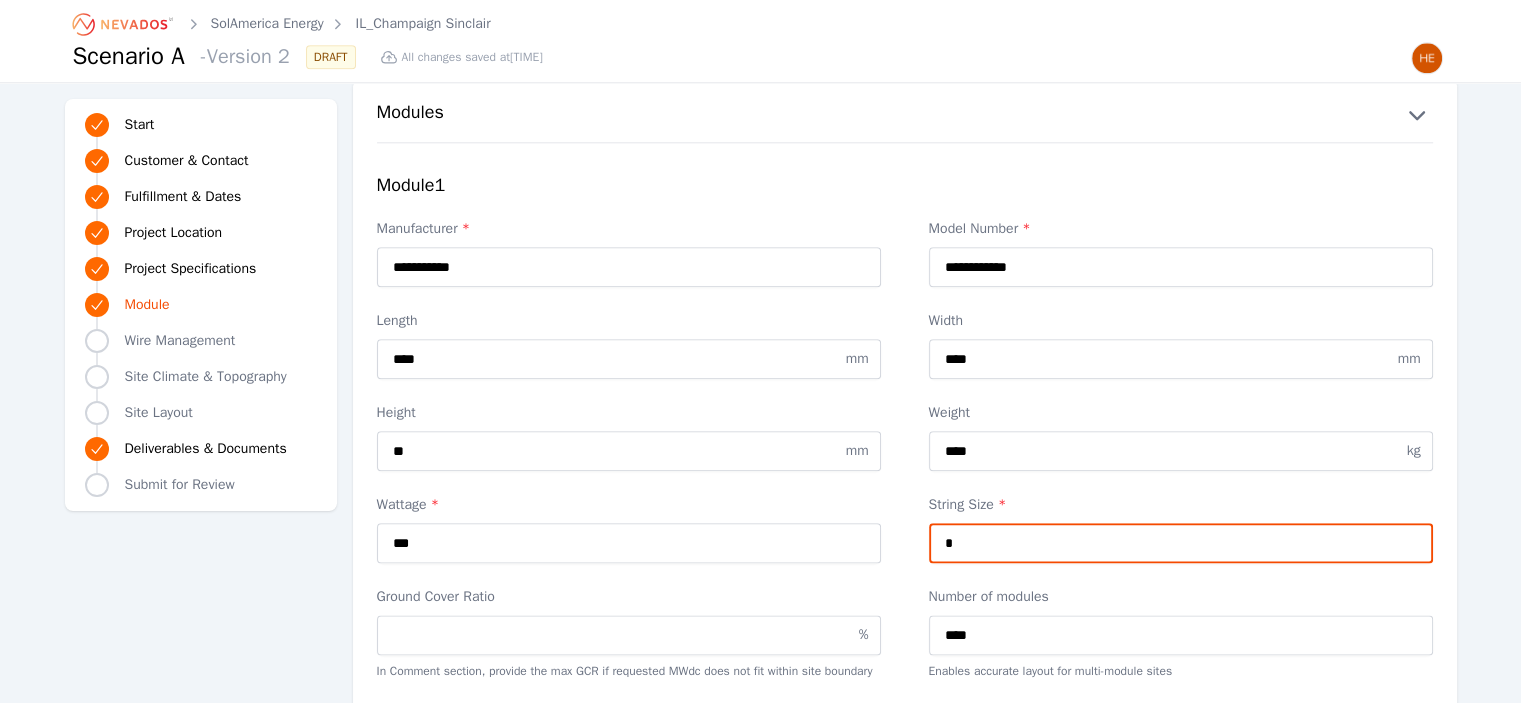click on "*" at bounding box center (1181, 543) 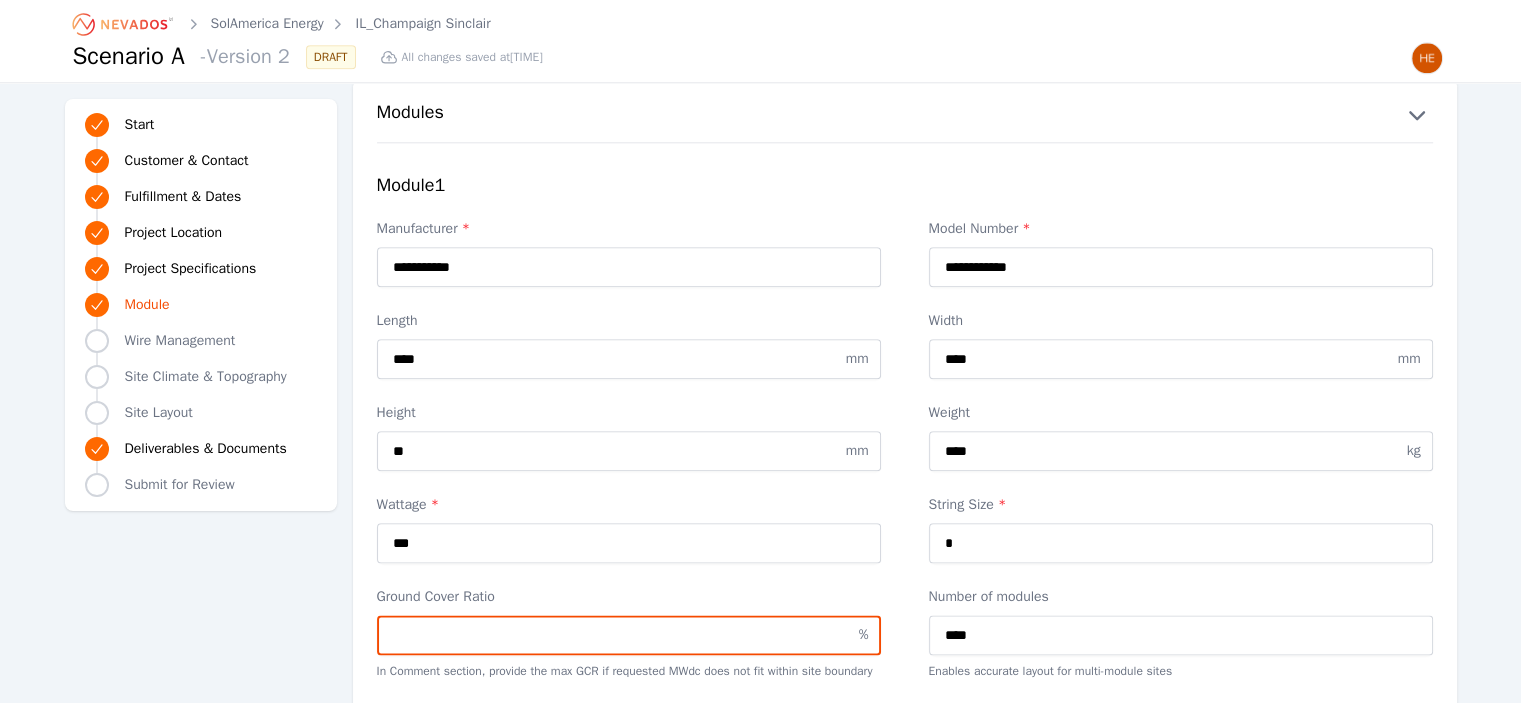 click on "Ground Cover Ratio" at bounding box center (629, 635) 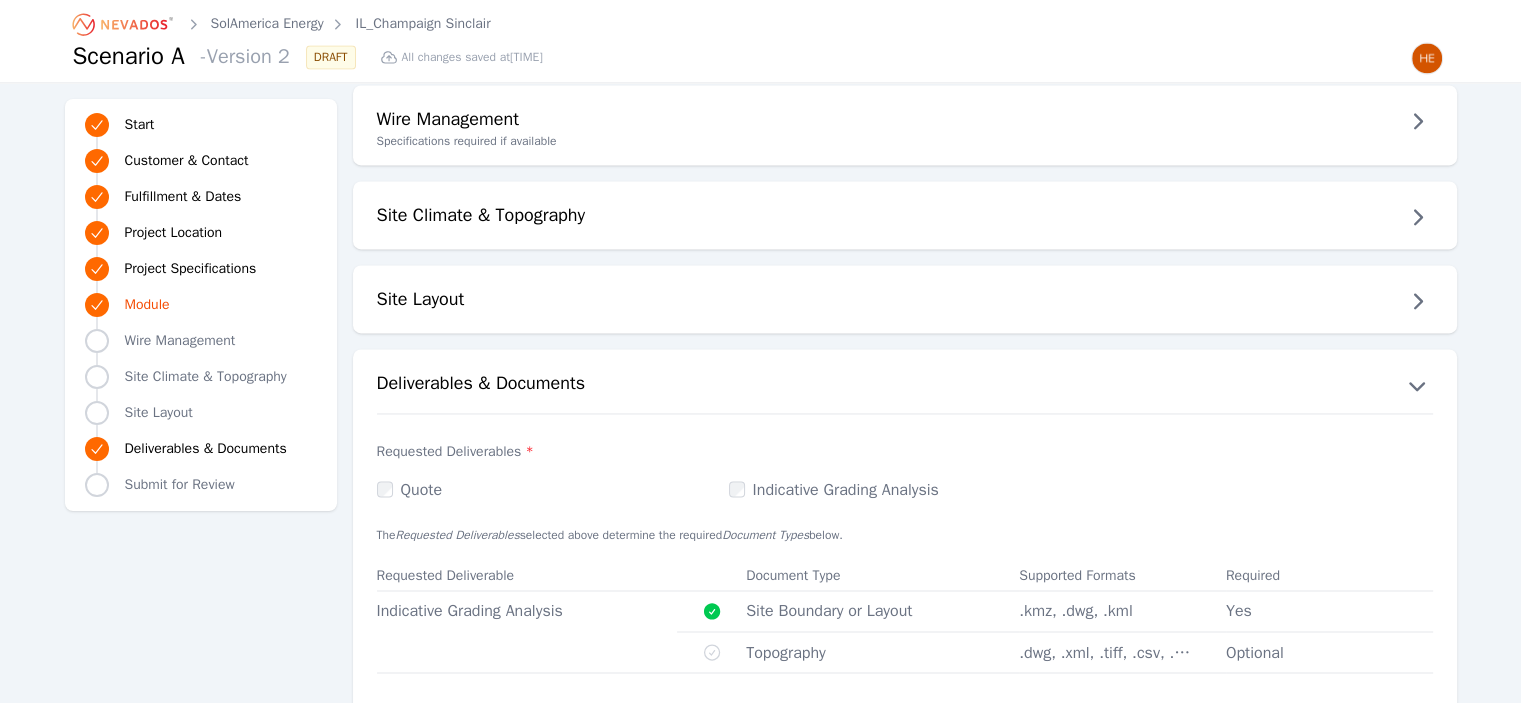 scroll, scrollTop: 3000, scrollLeft: 0, axis: vertical 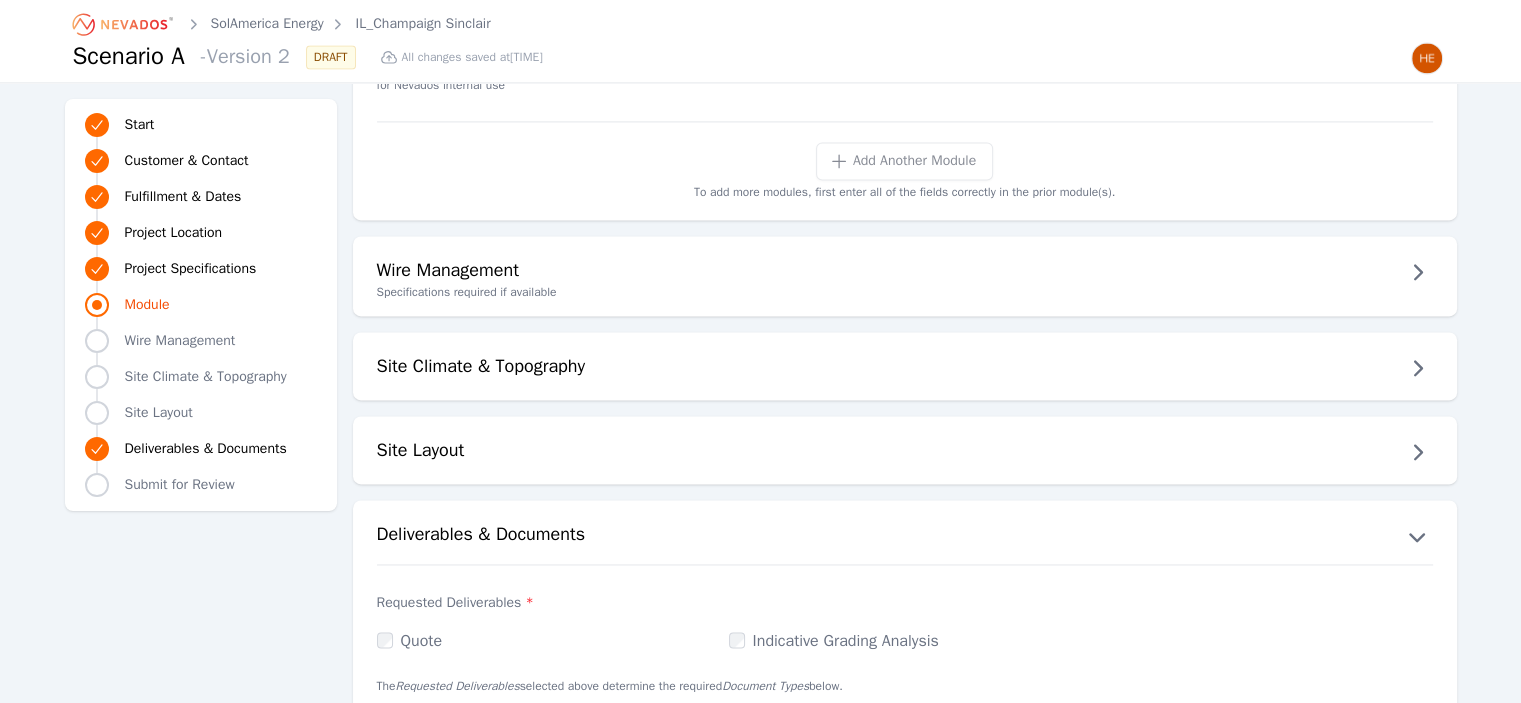 click 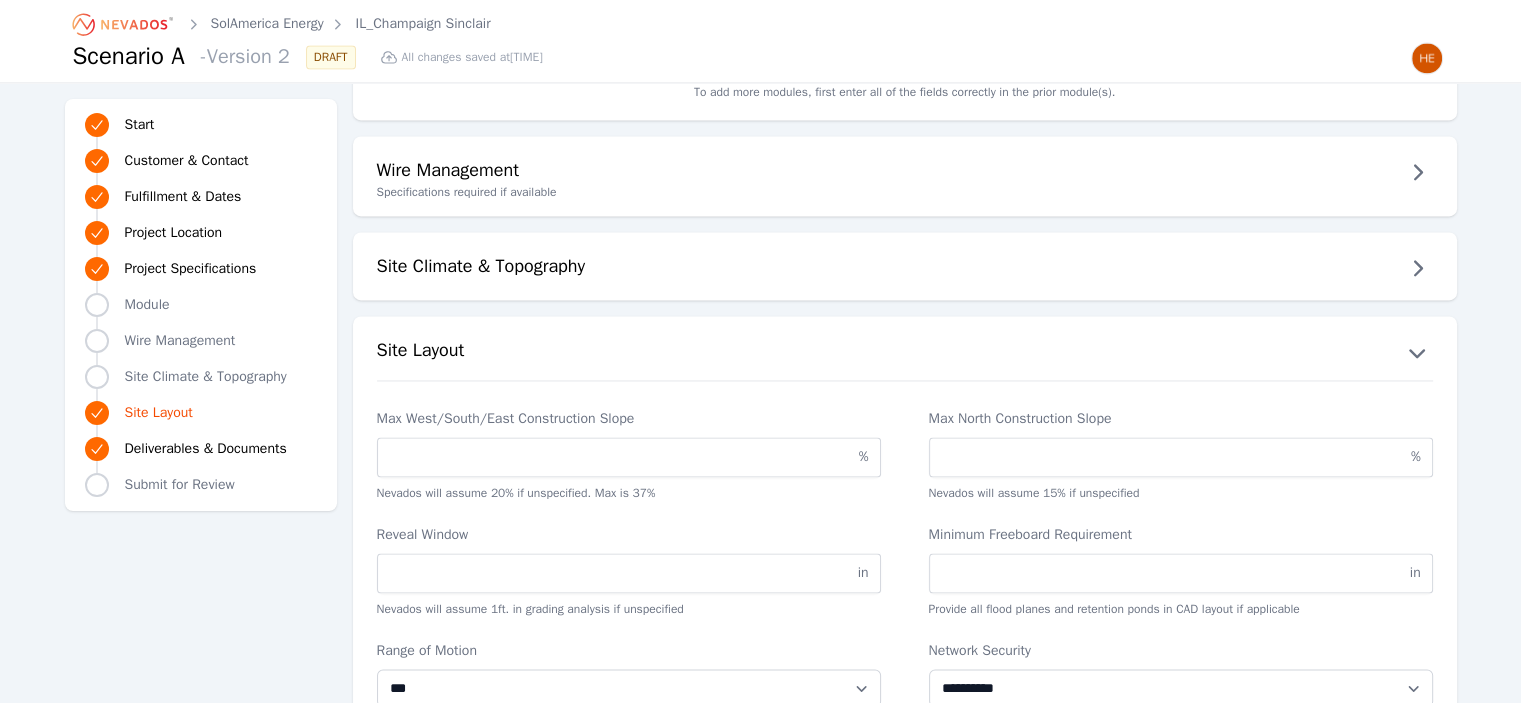 scroll, scrollTop: 3200, scrollLeft: 0, axis: vertical 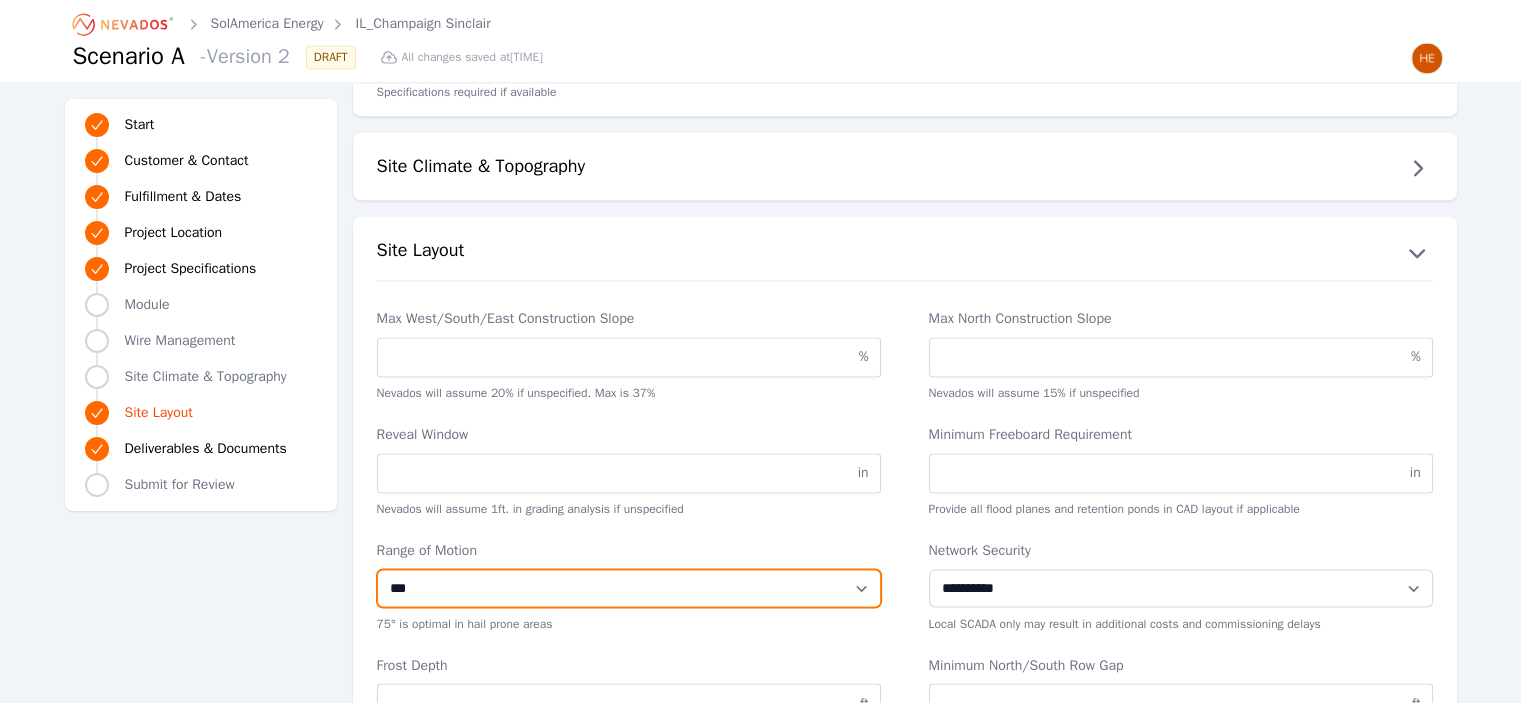 click on "**********" at bounding box center [629, 588] 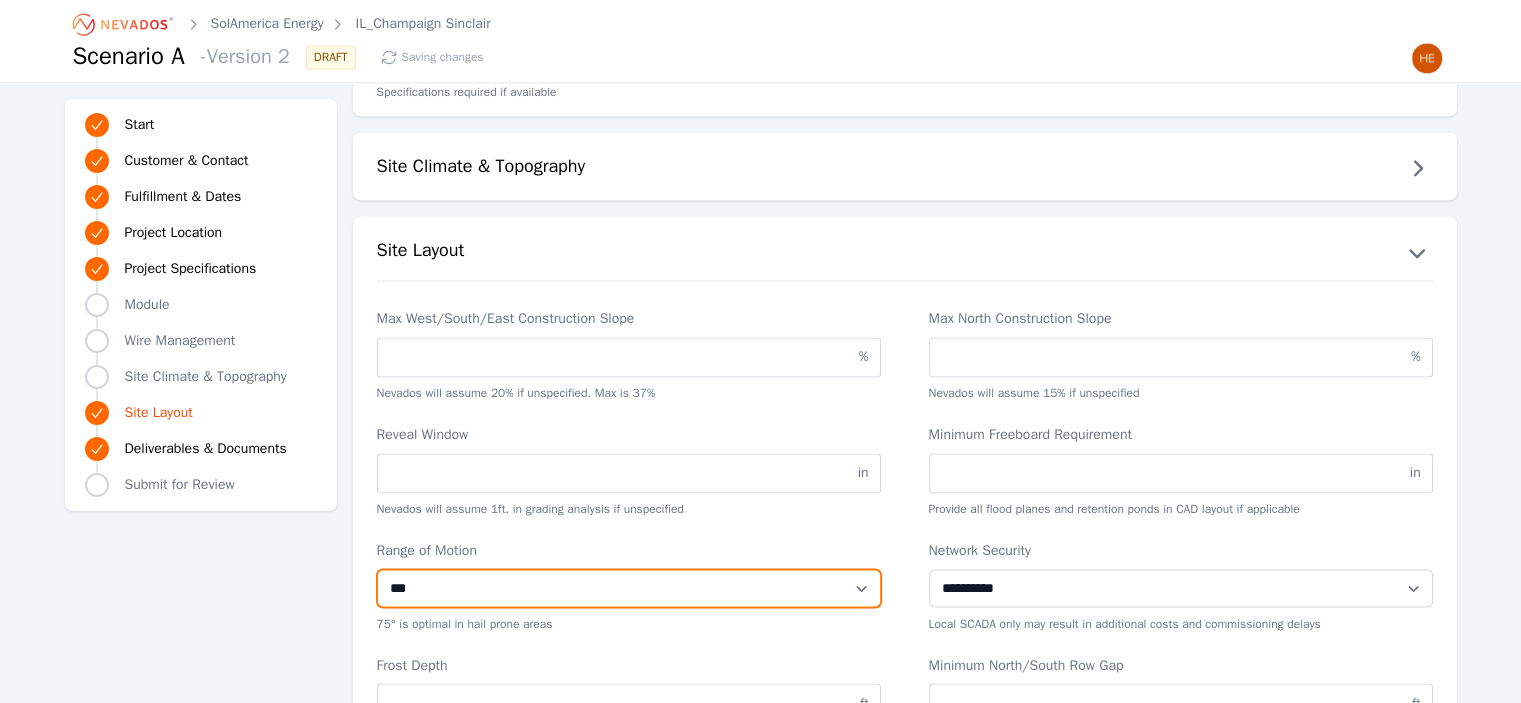 select on "*********" 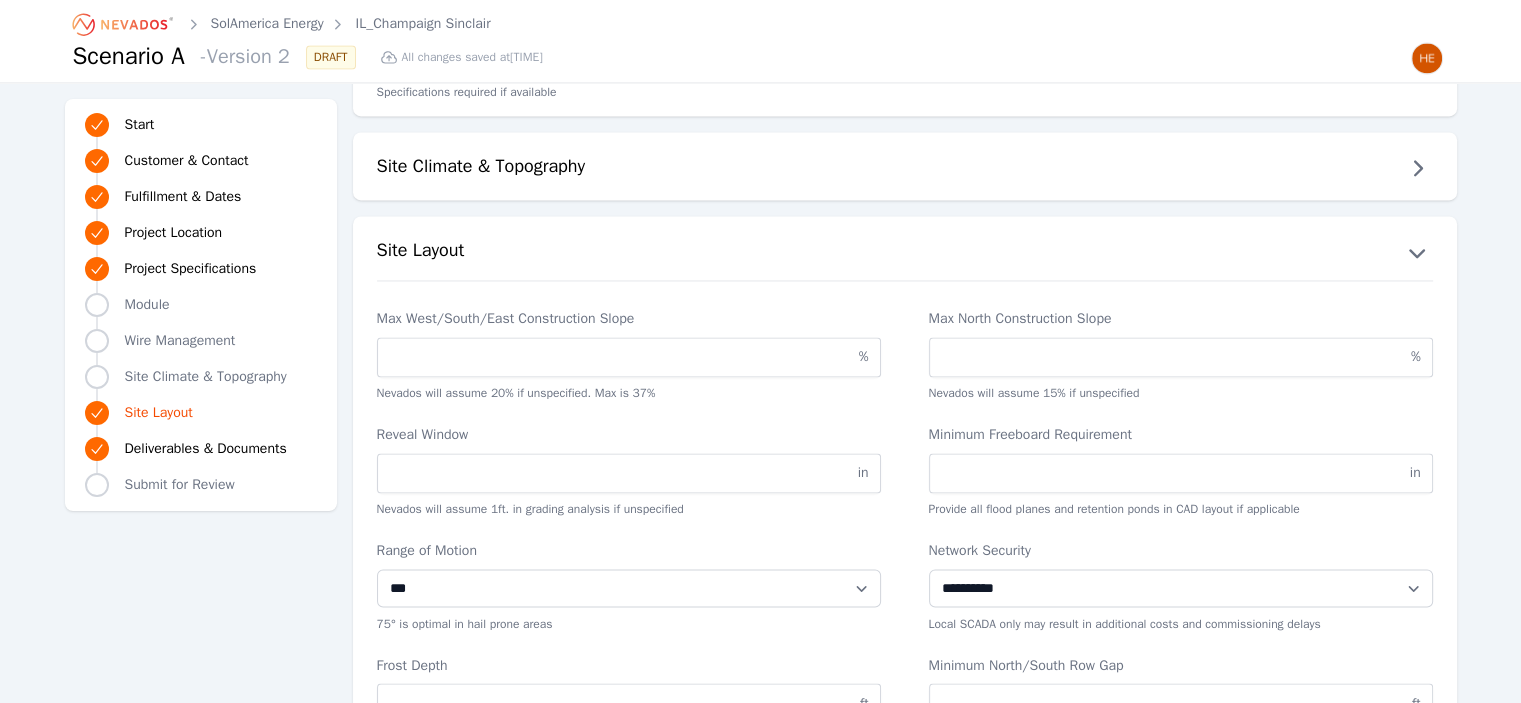 click on "**********" at bounding box center [905, -328] 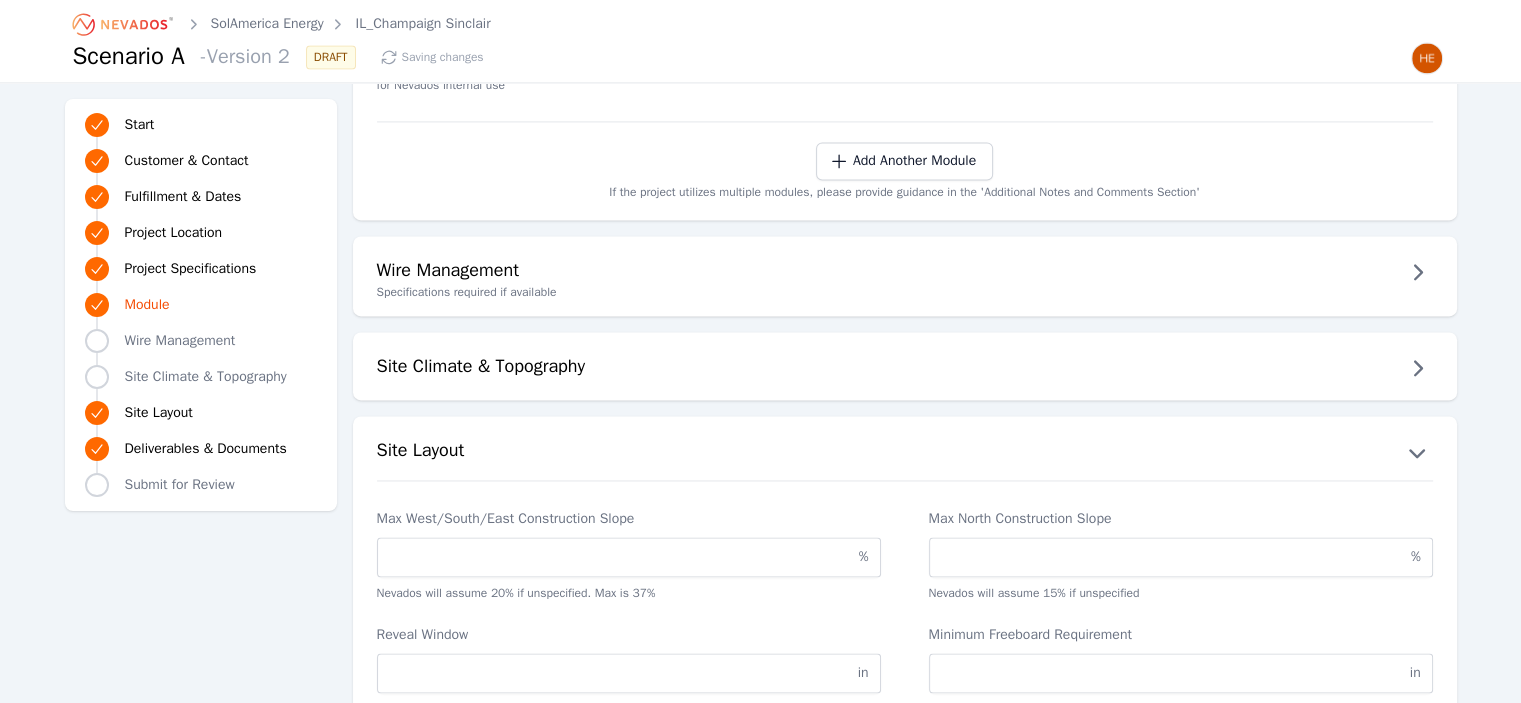 scroll, scrollTop: 2500, scrollLeft: 0, axis: vertical 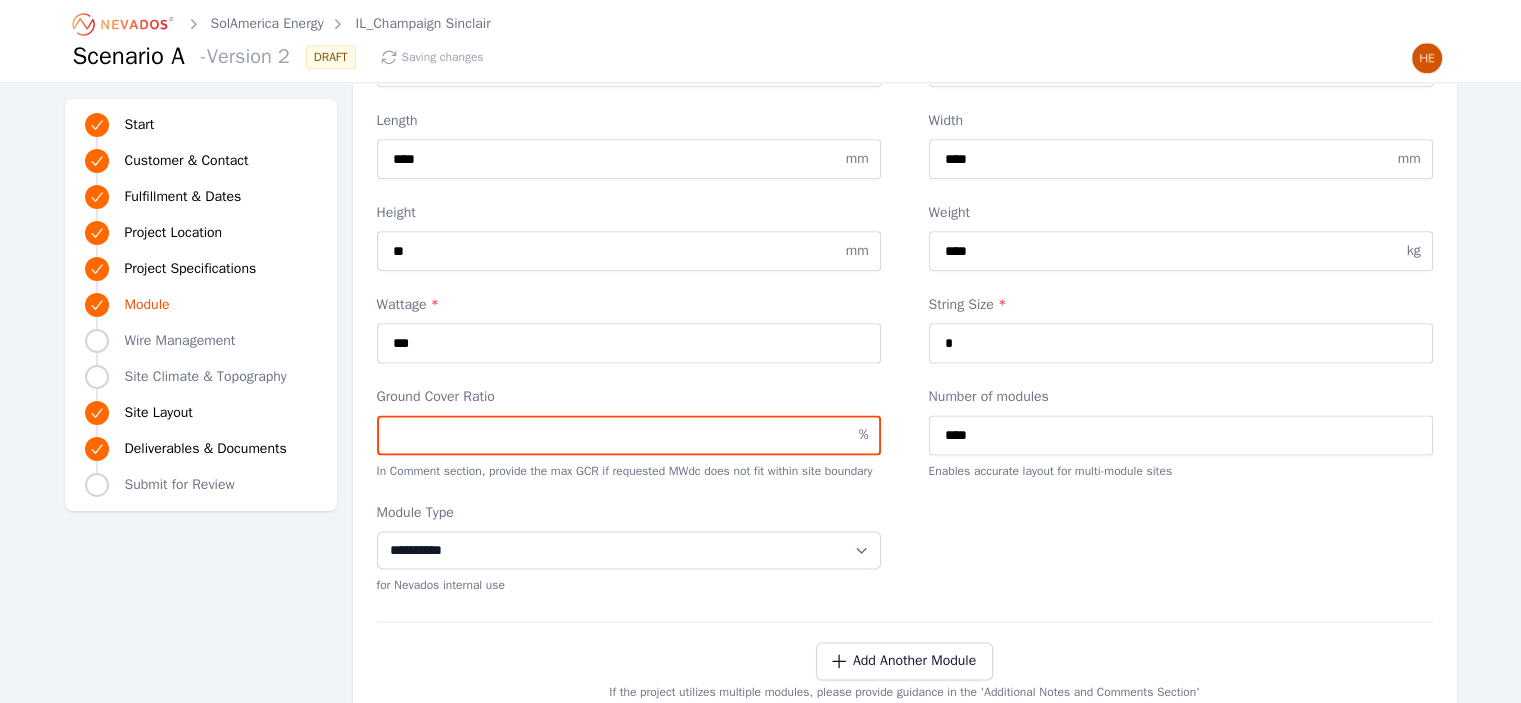 click on "Ground Cover Ratio" at bounding box center [629, 435] 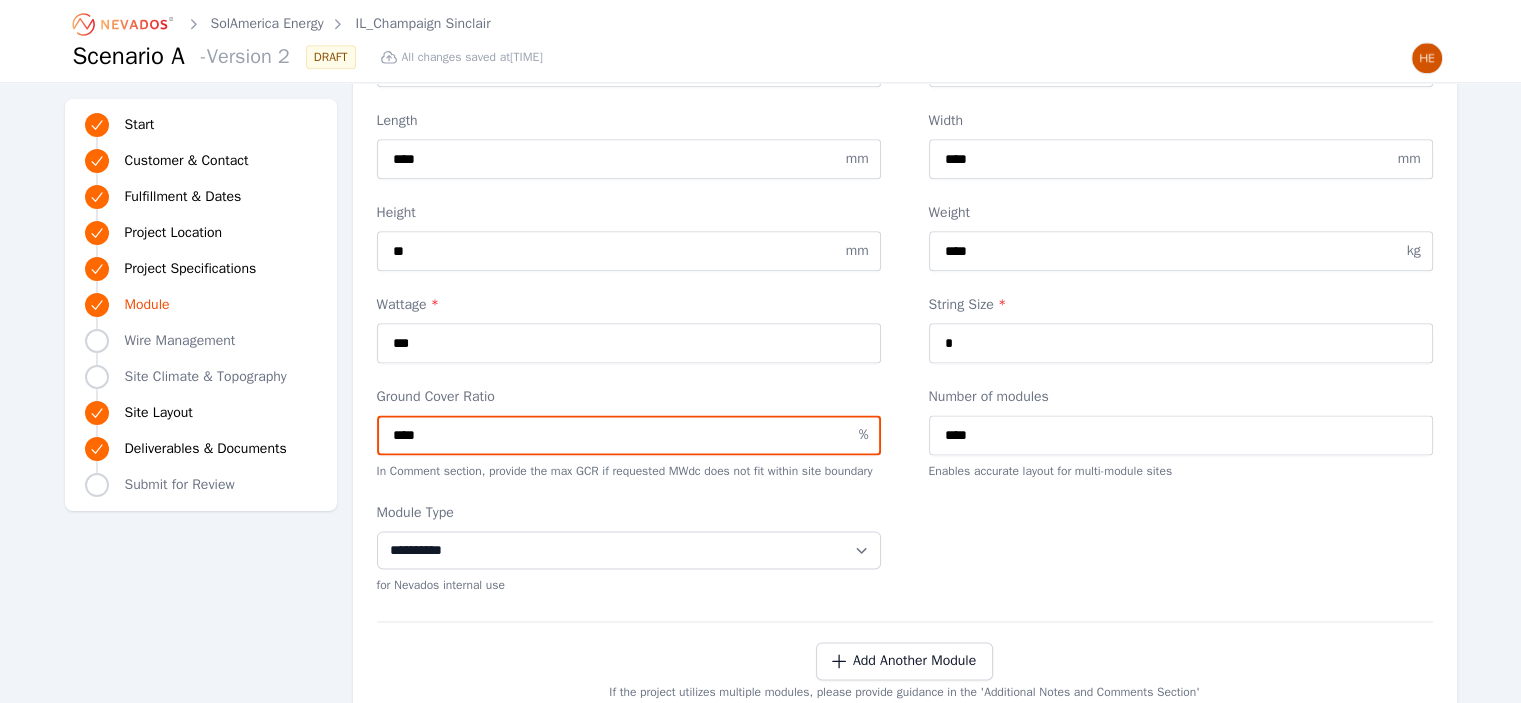 type on "****" 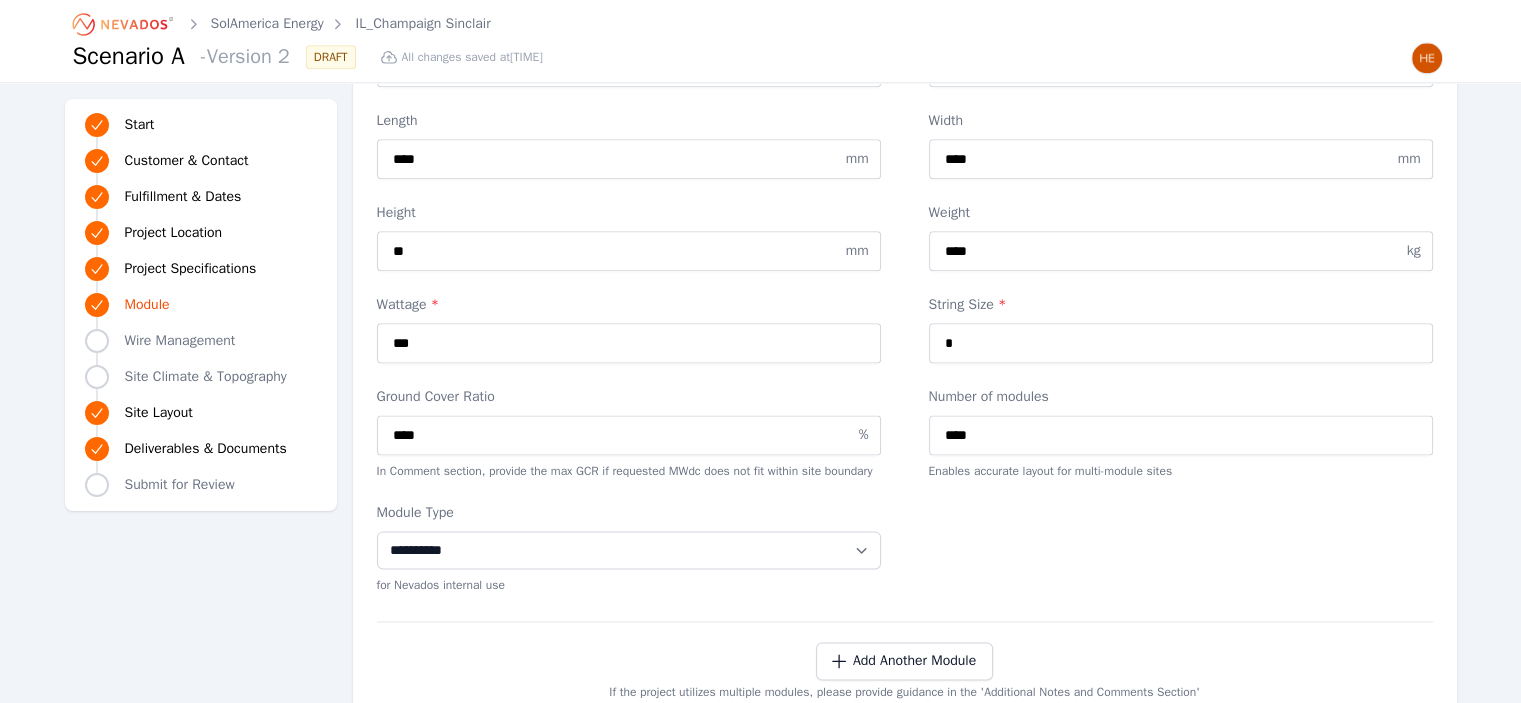 click on "**********" at bounding box center (905, 548) 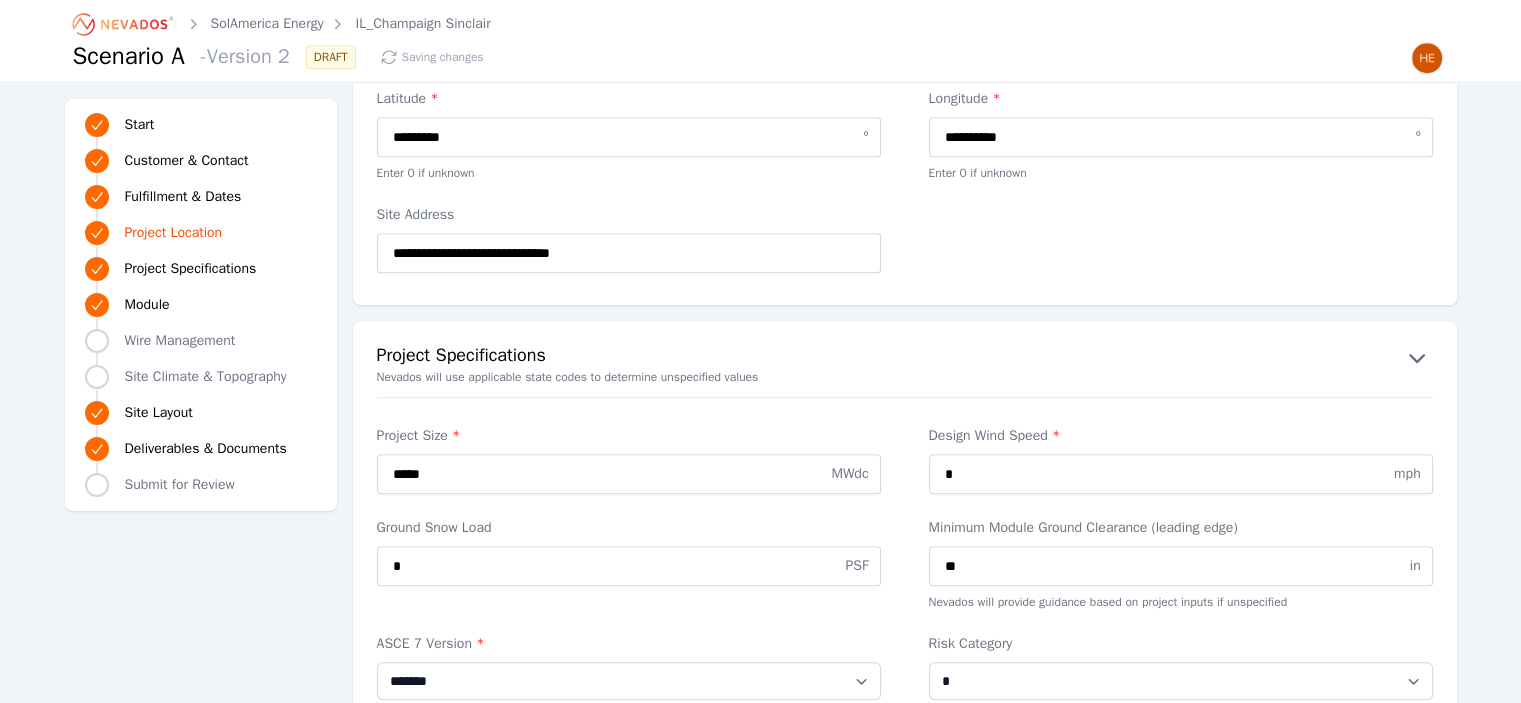 scroll, scrollTop: 1400, scrollLeft: 0, axis: vertical 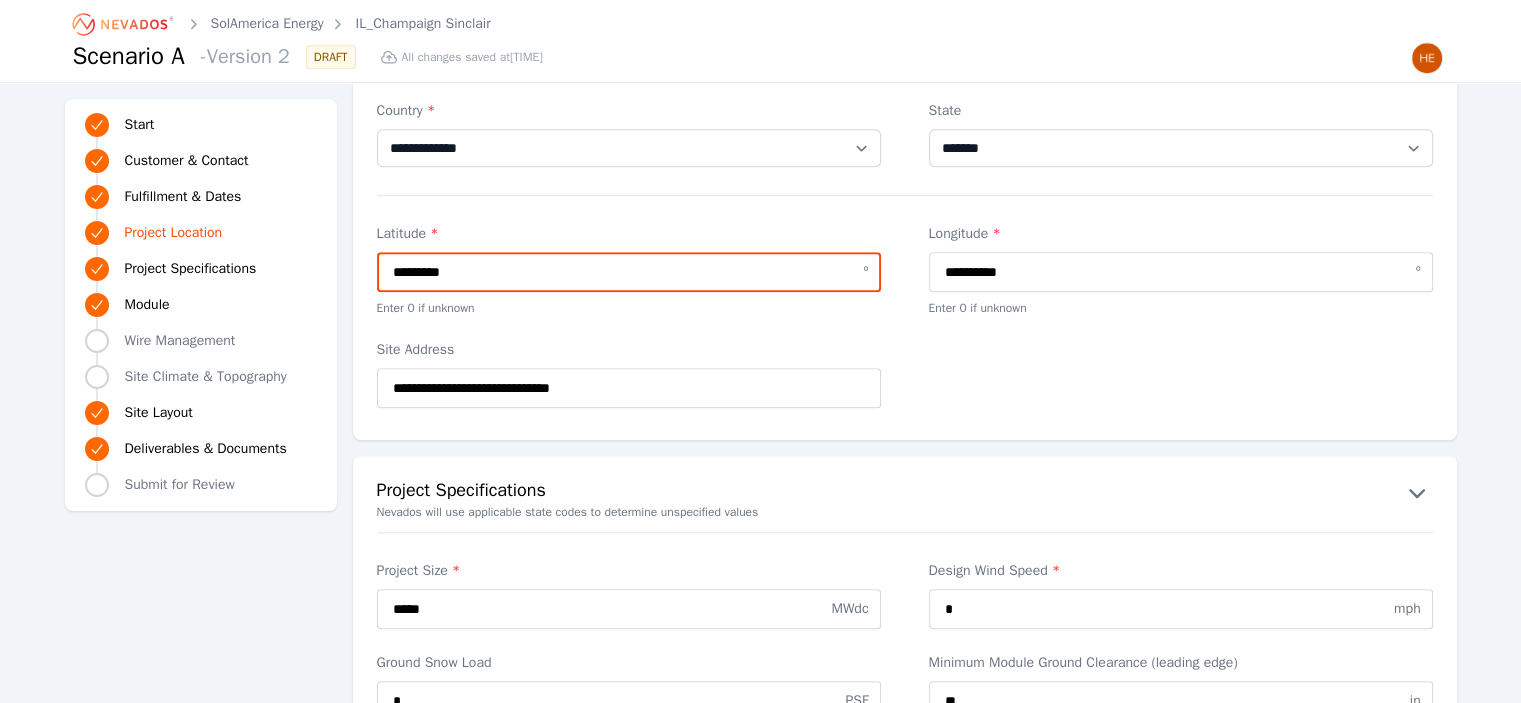 click on "*********" at bounding box center [629, 272] 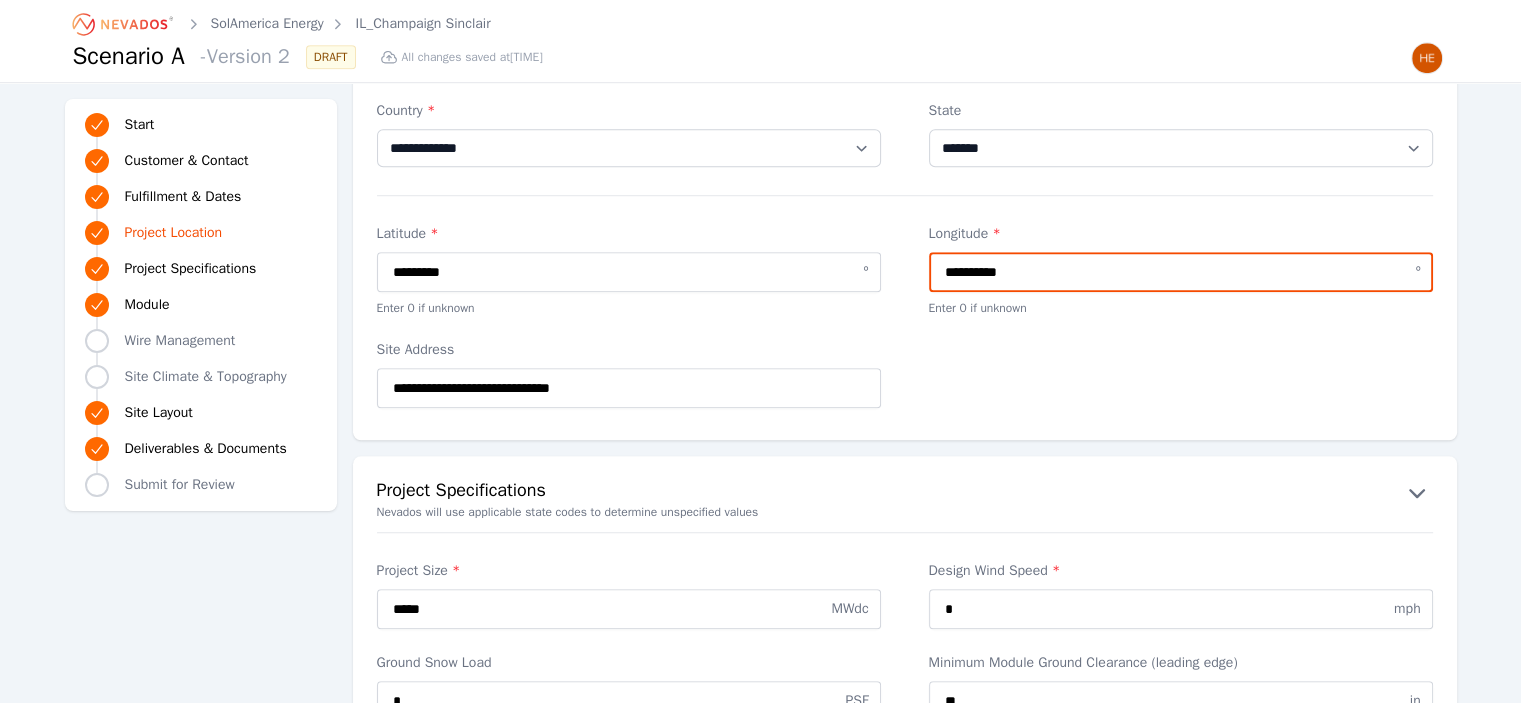 click on "**********" at bounding box center [1181, 272] 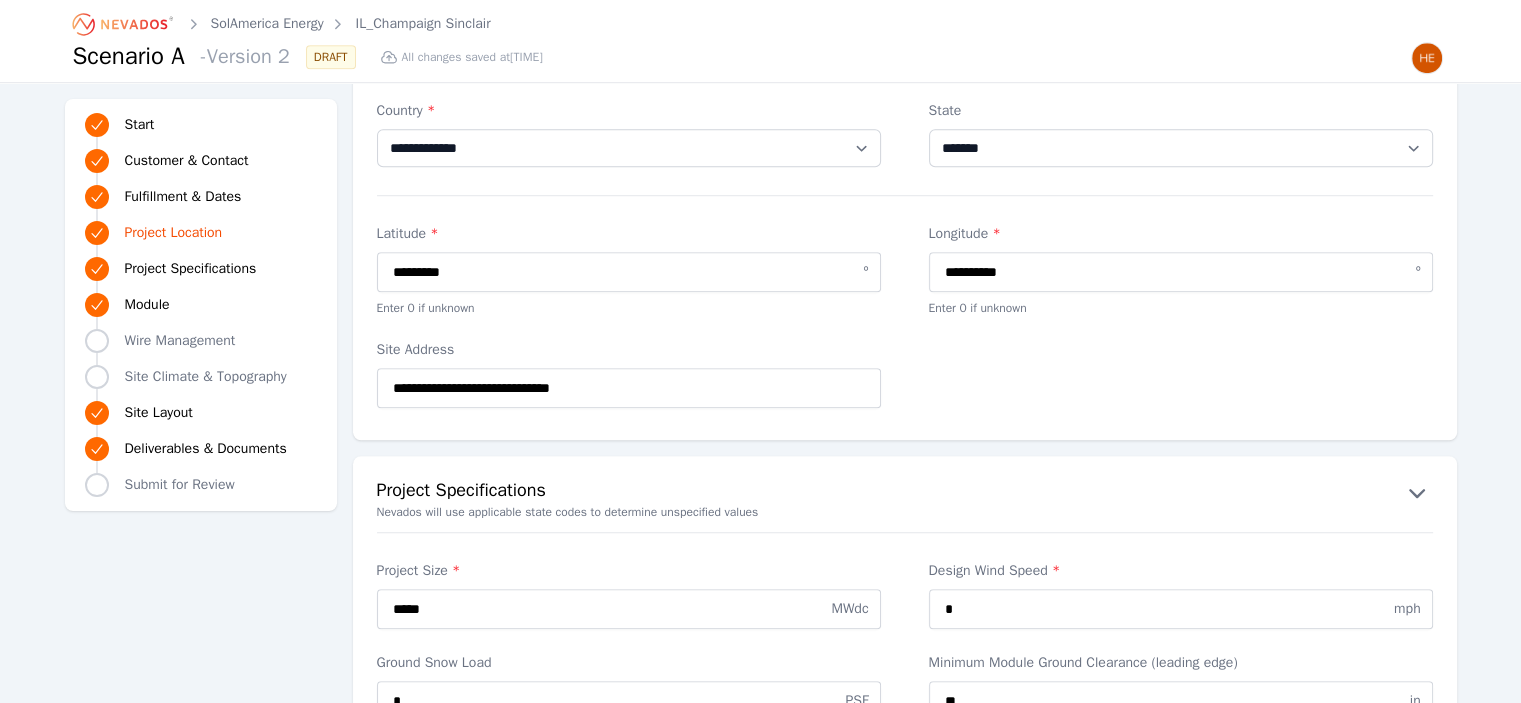 click on "**********" at bounding box center [905, 374] 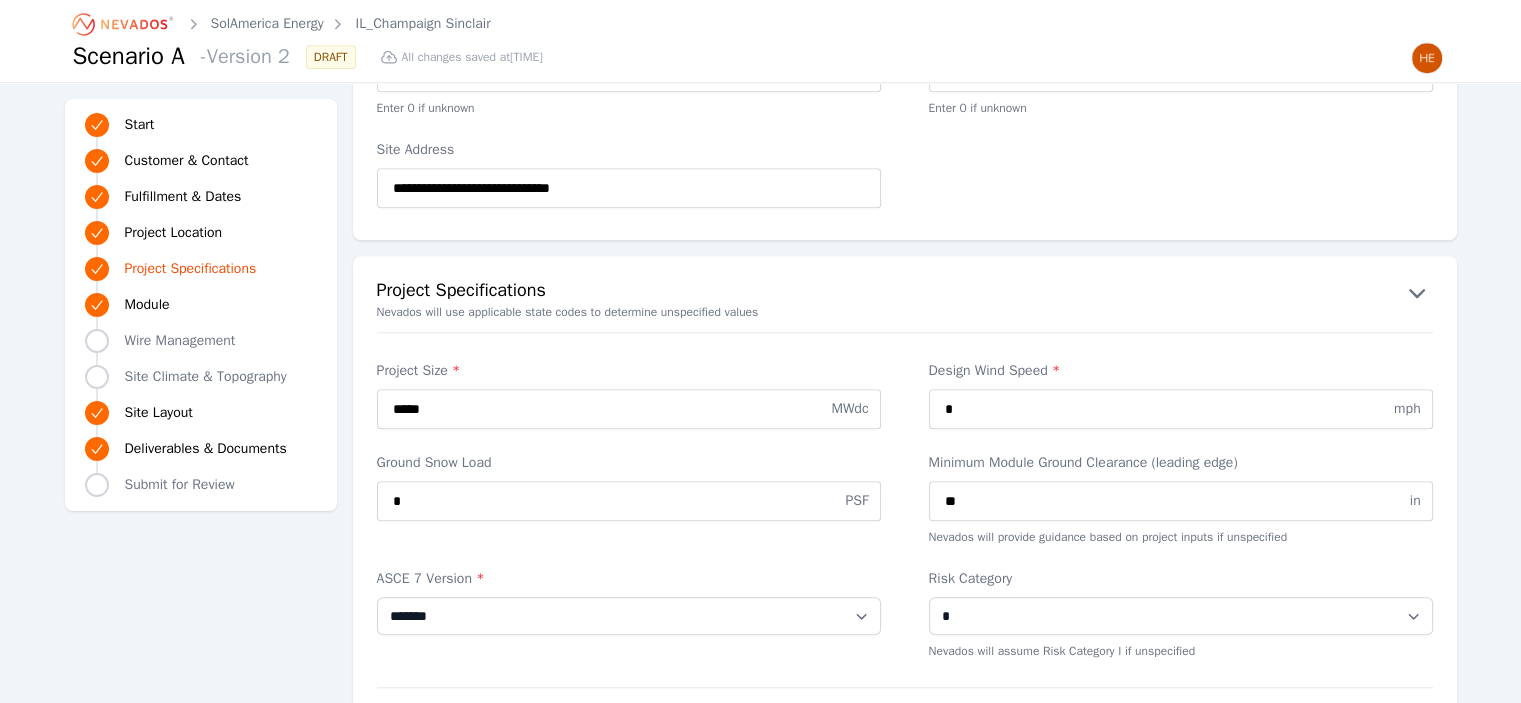 scroll, scrollTop: 1700, scrollLeft: 0, axis: vertical 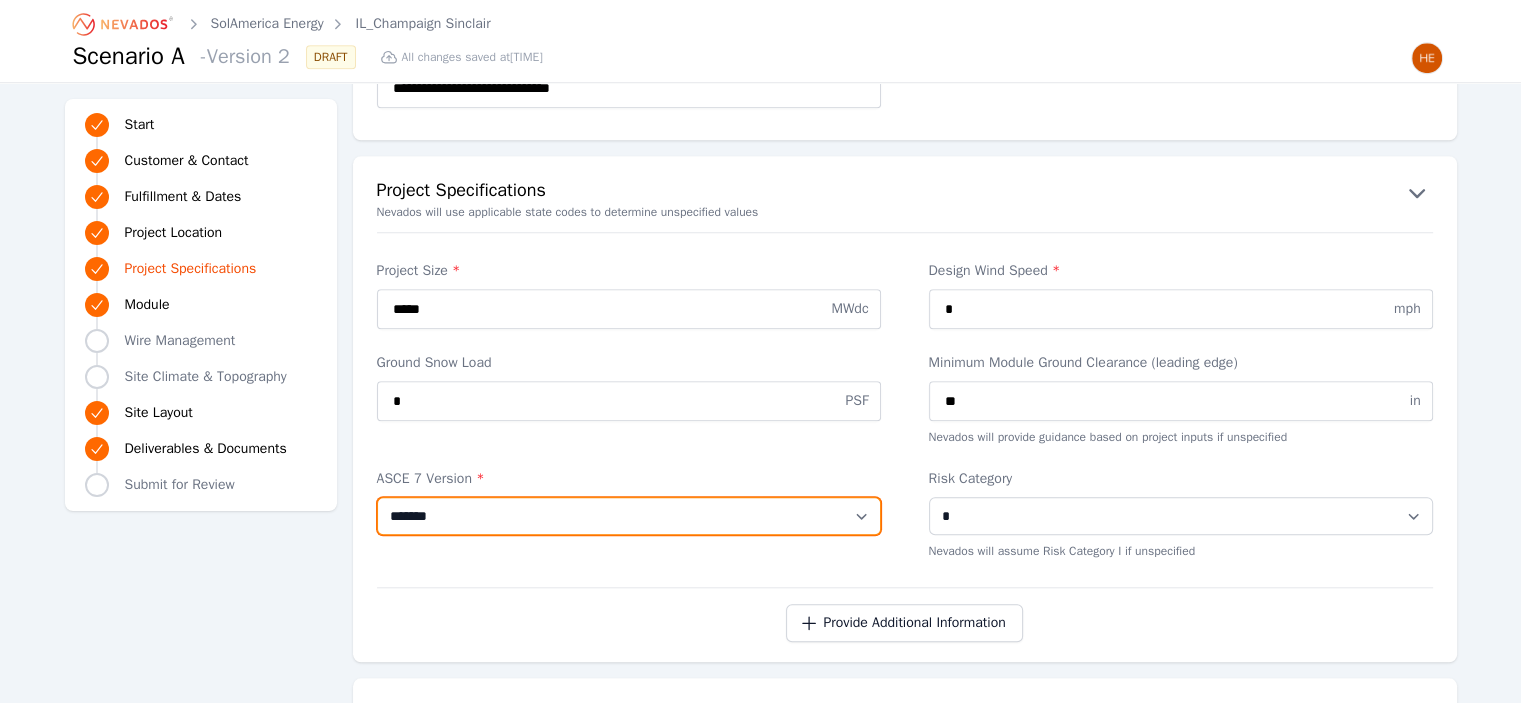 click on "**********" at bounding box center [629, 516] 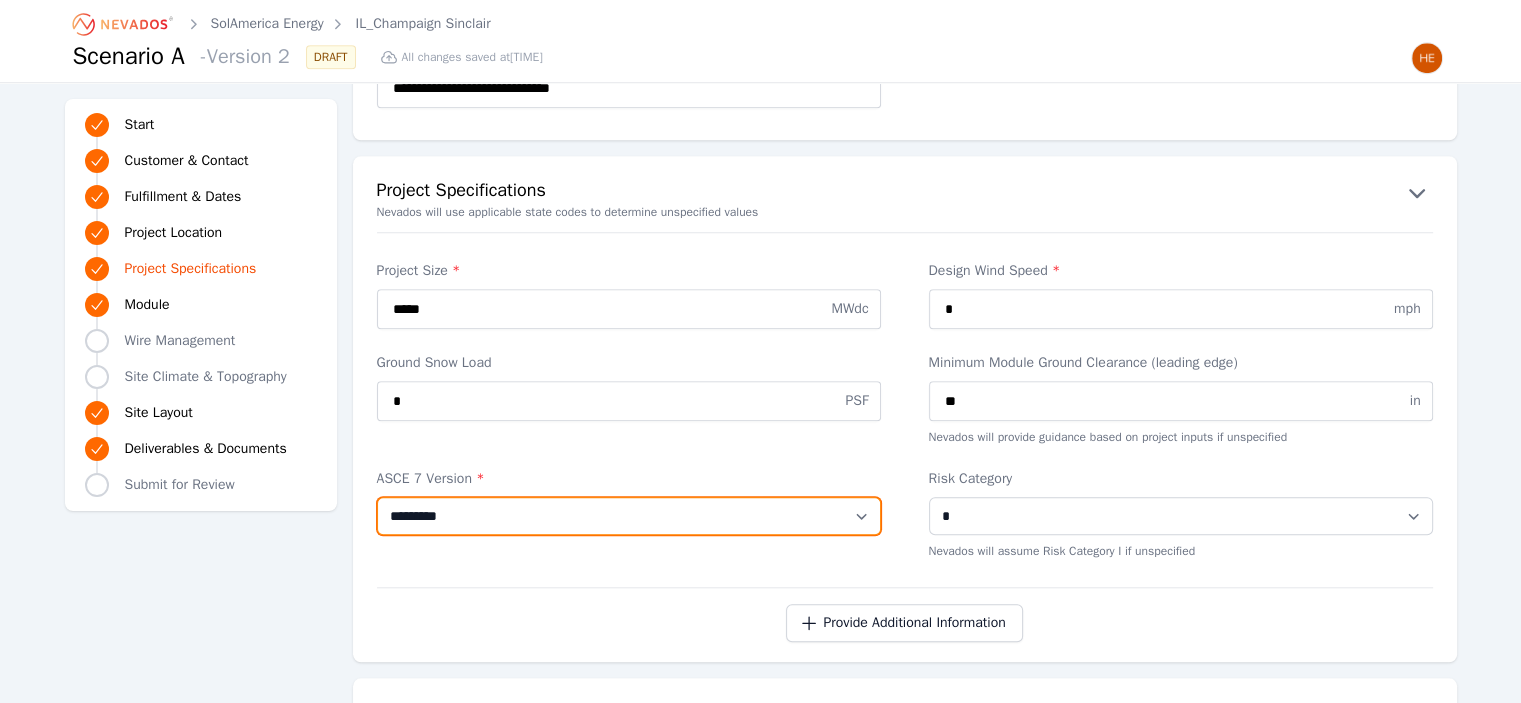 click on "**********" at bounding box center [629, 516] 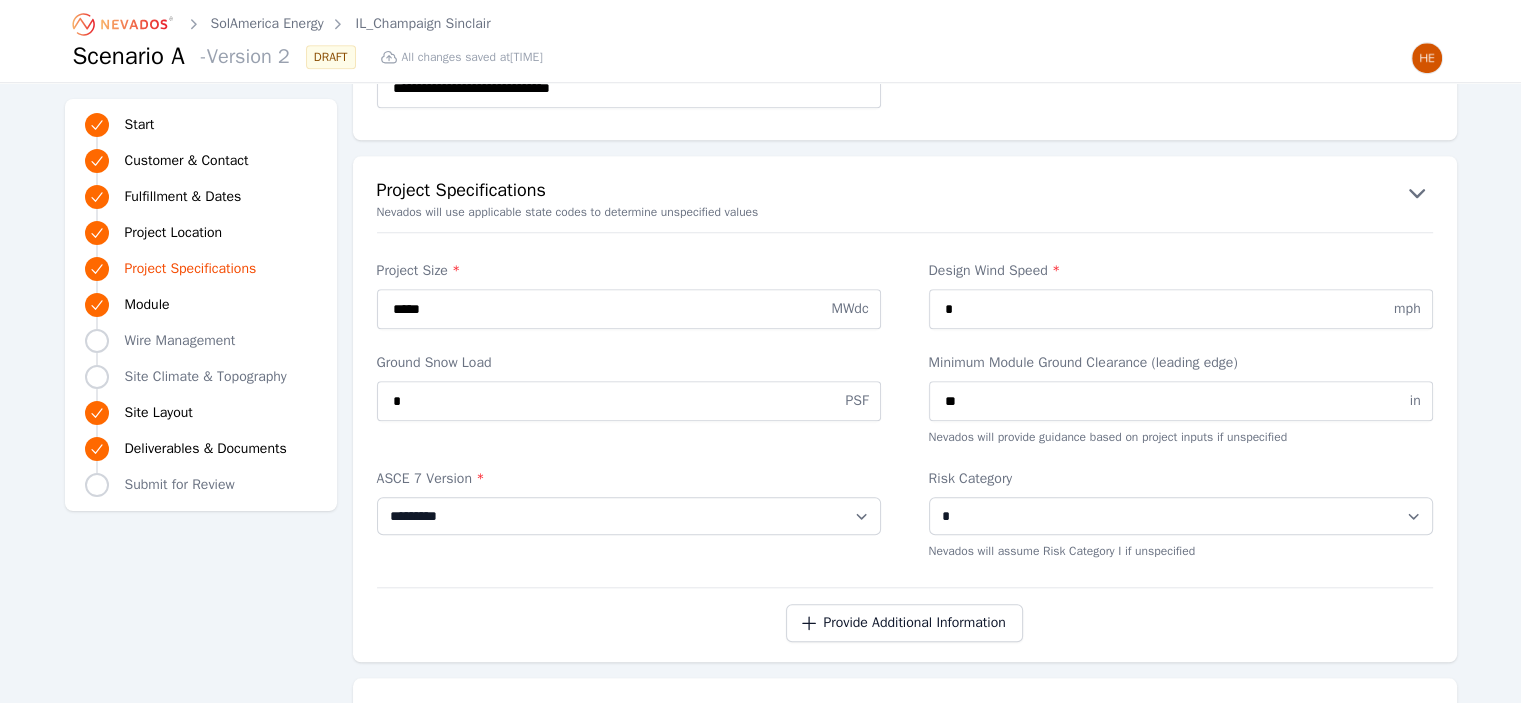 click on "Provide Additional Information" at bounding box center (905, 614) 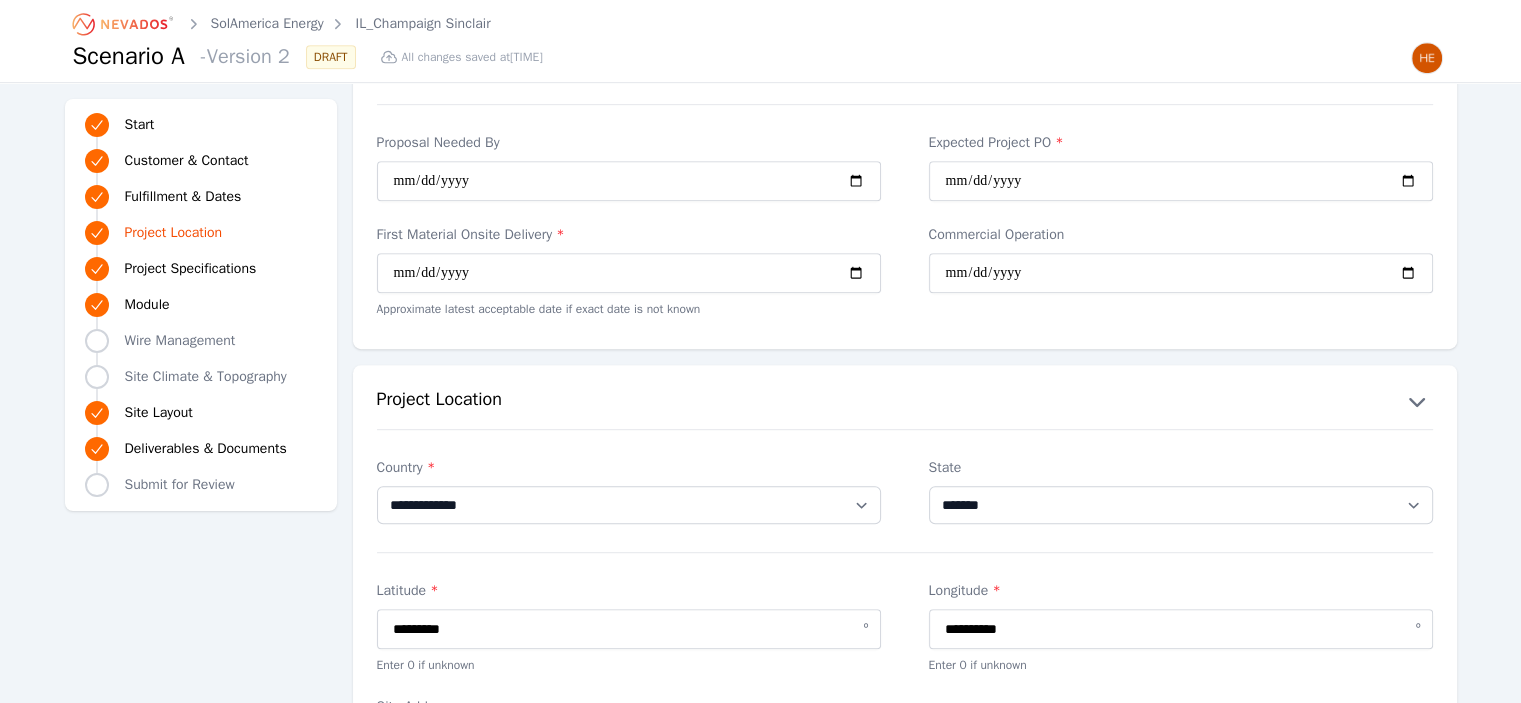 scroll, scrollTop: 1200, scrollLeft: 0, axis: vertical 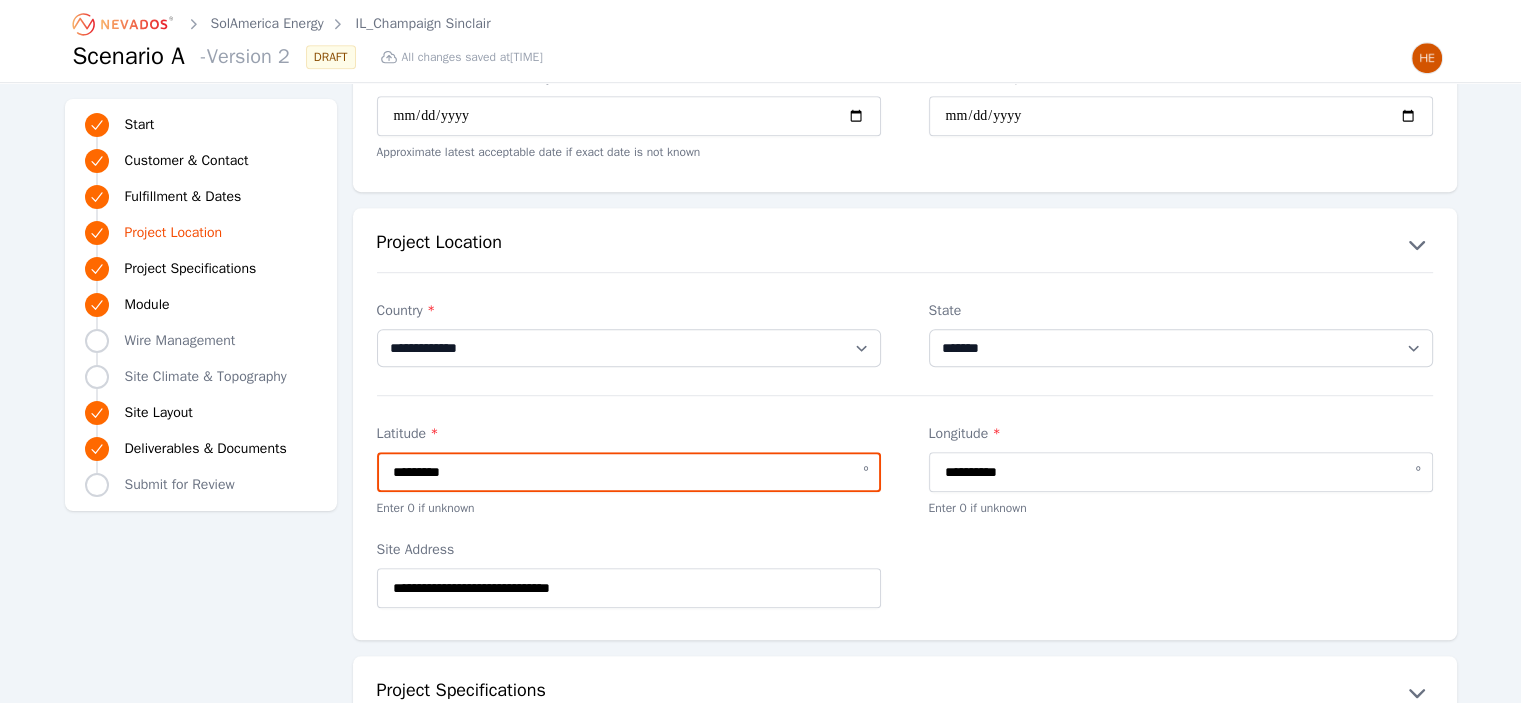 drag, startPoint x: 478, startPoint y: 465, endPoint x: 371, endPoint y: 467, distance: 107.01869 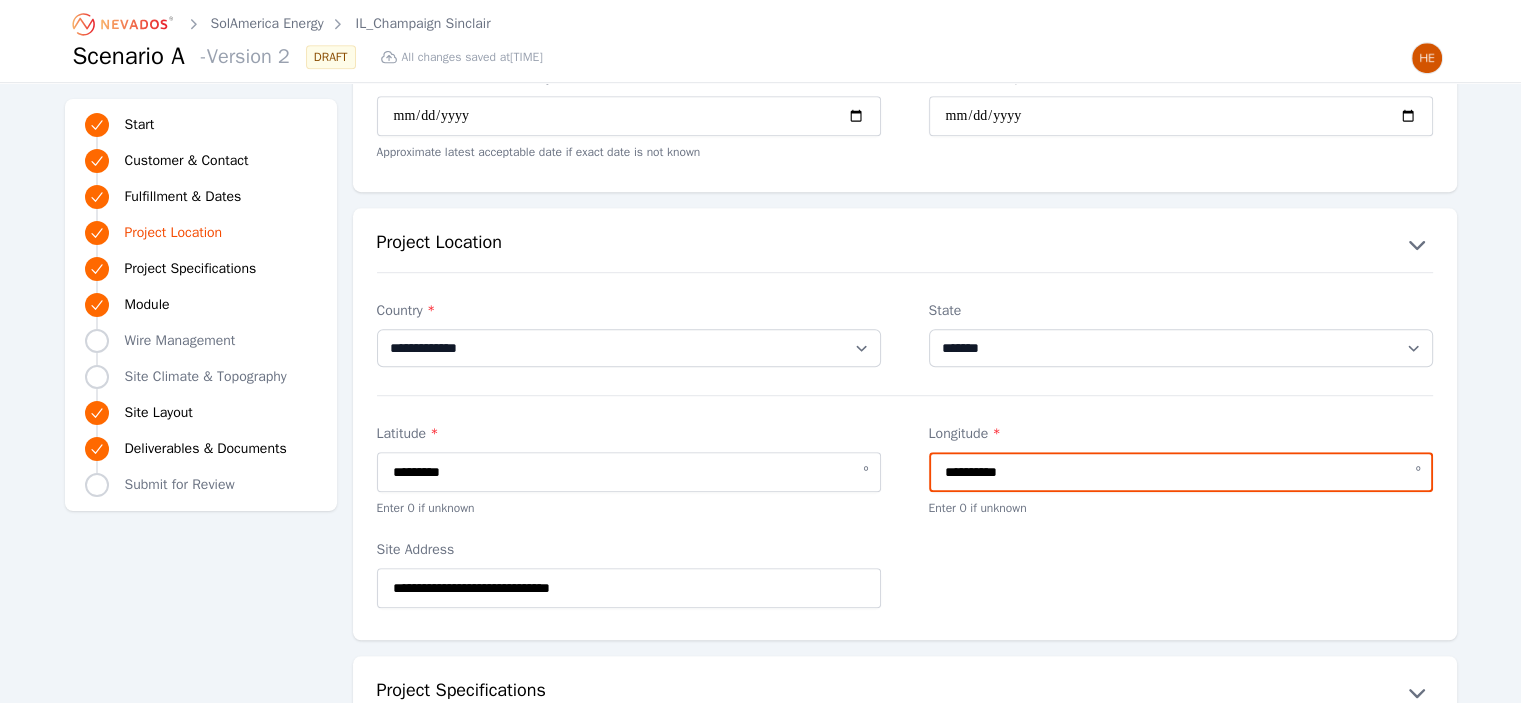click on "**********" at bounding box center [1181, 472] 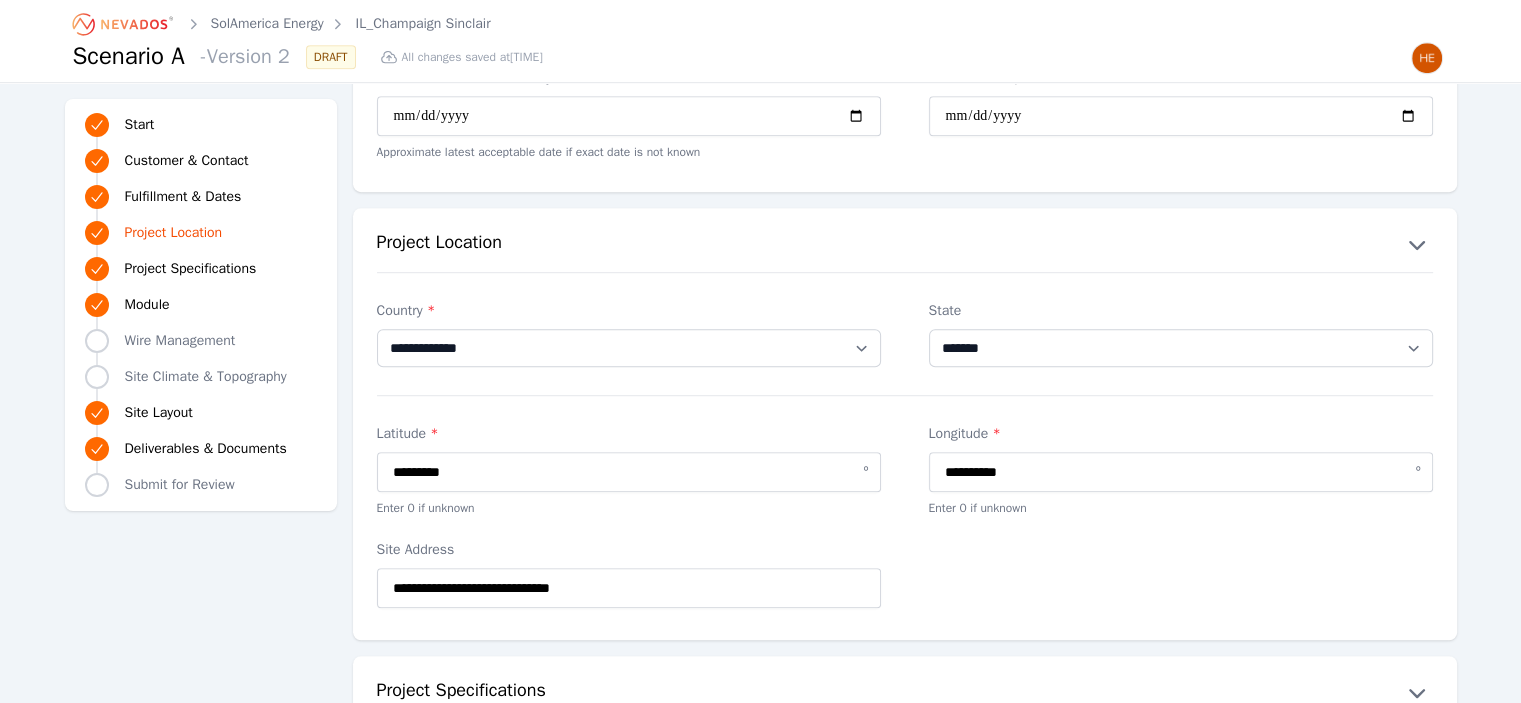 click on "**********" at bounding box center (905, 574) 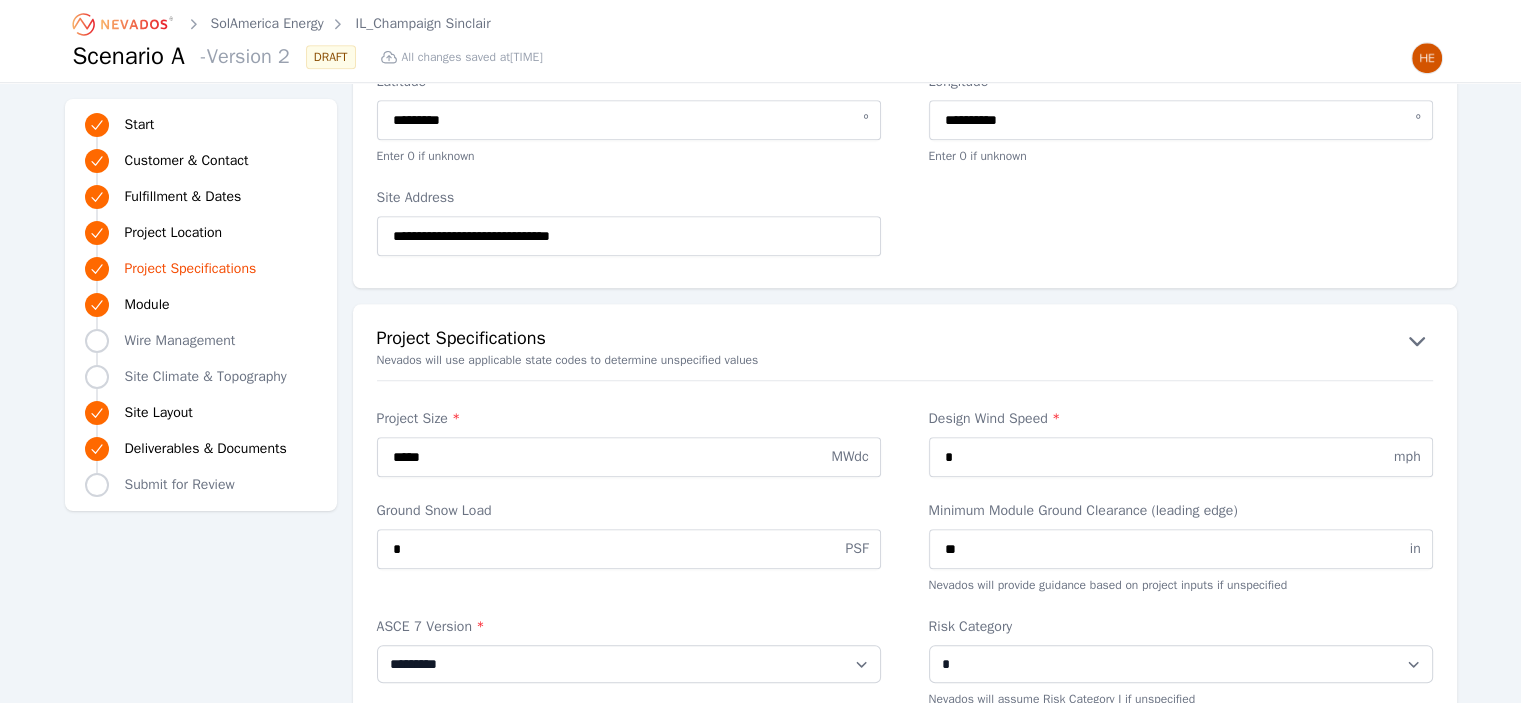 scroll, scrollTop: 1600, scrollLeft: 0, axis: vertical 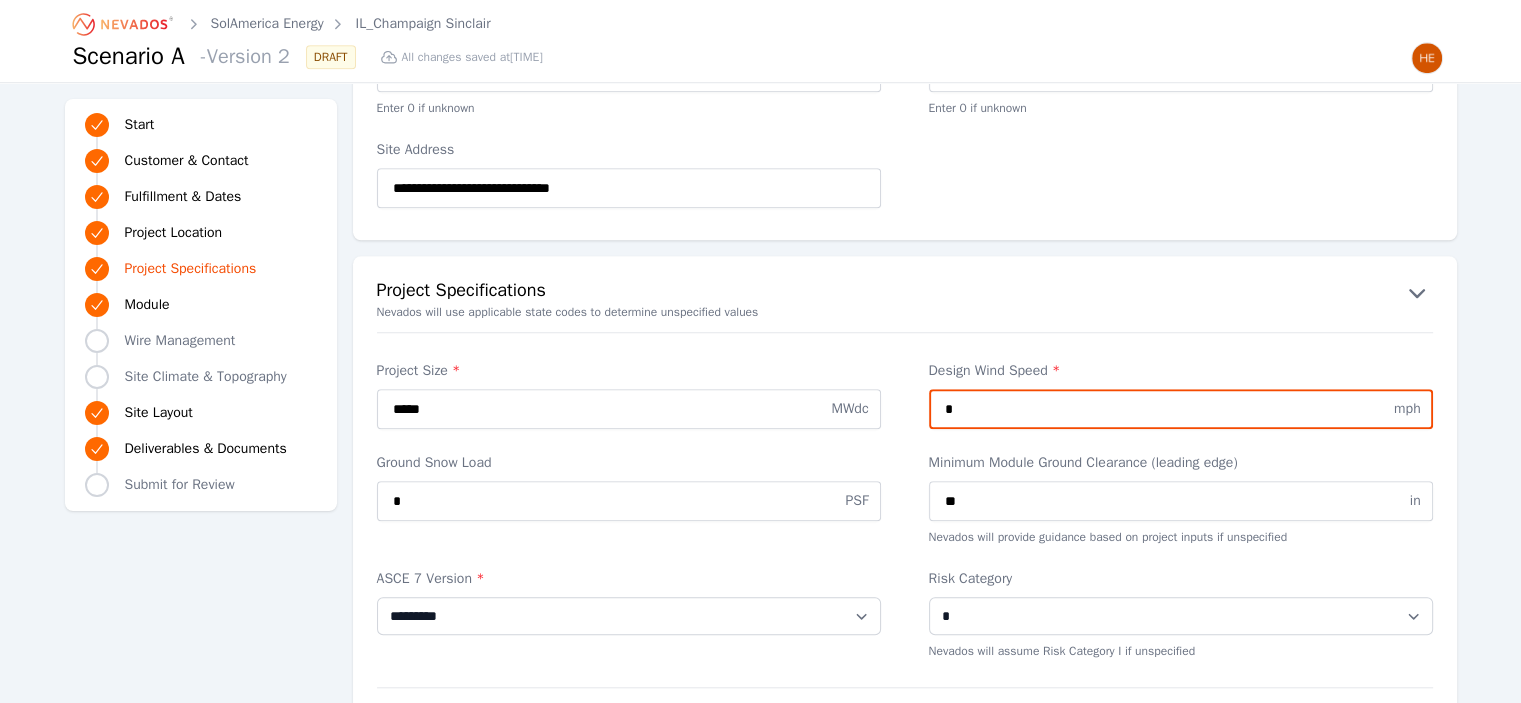 click on "*" at bounding box center [1181, 409] 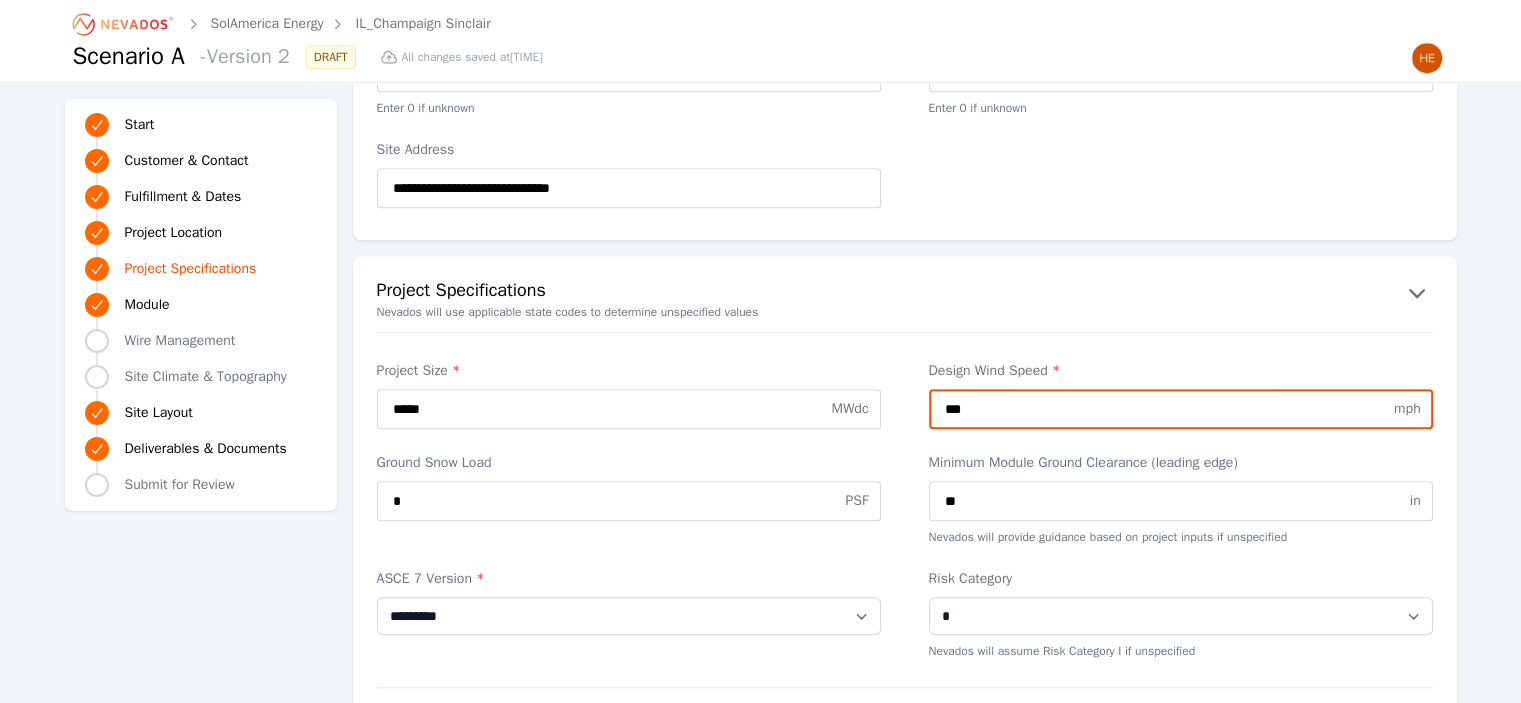 type on "***" 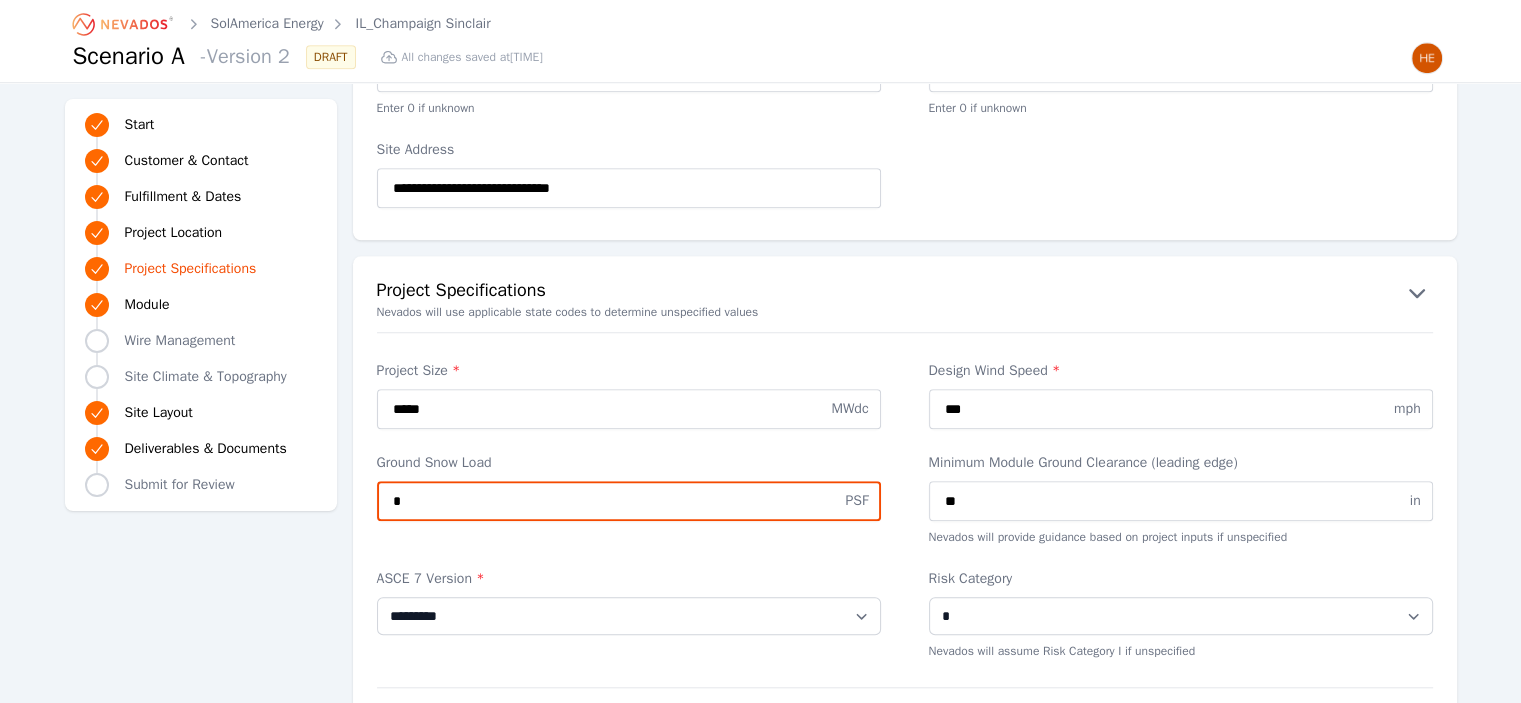 click on "*" at bounding box center [629, 501] 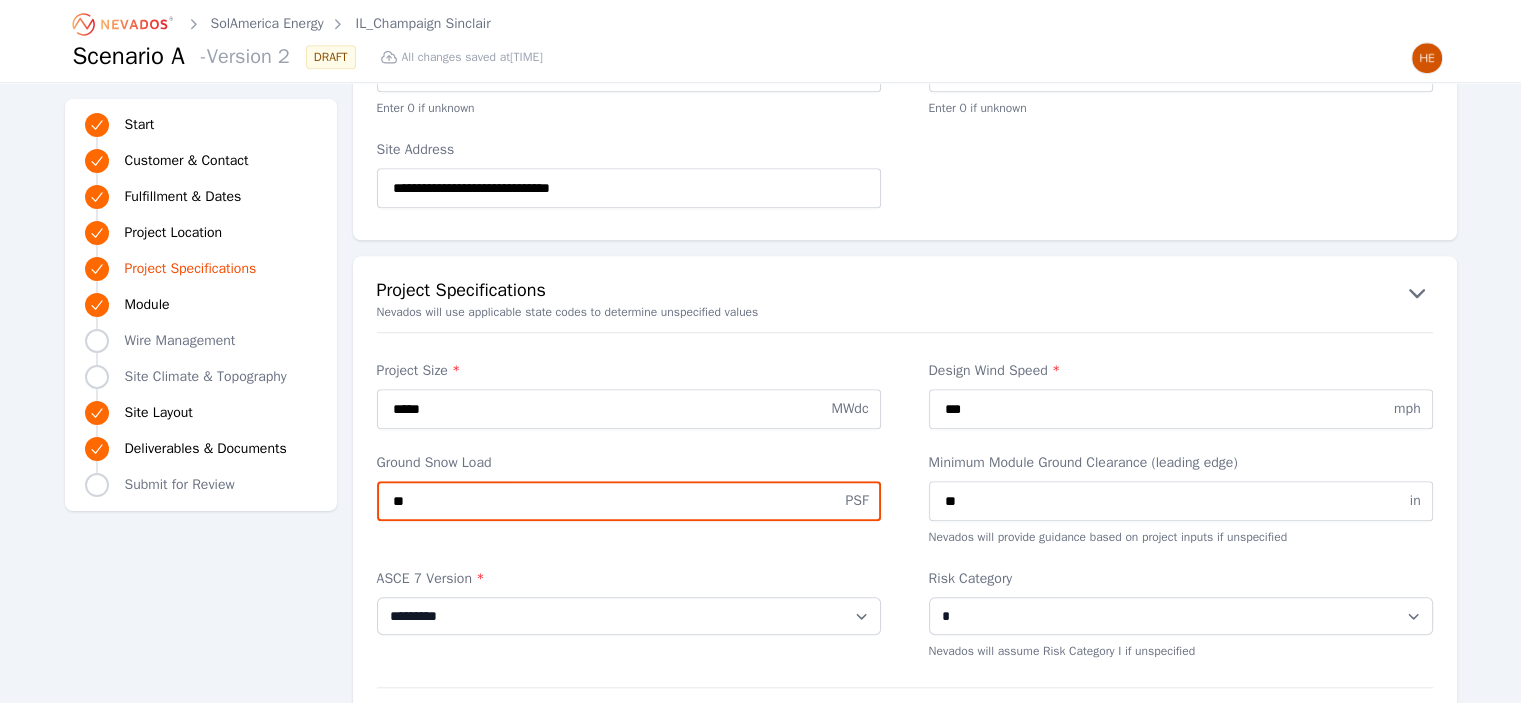 type on "**" 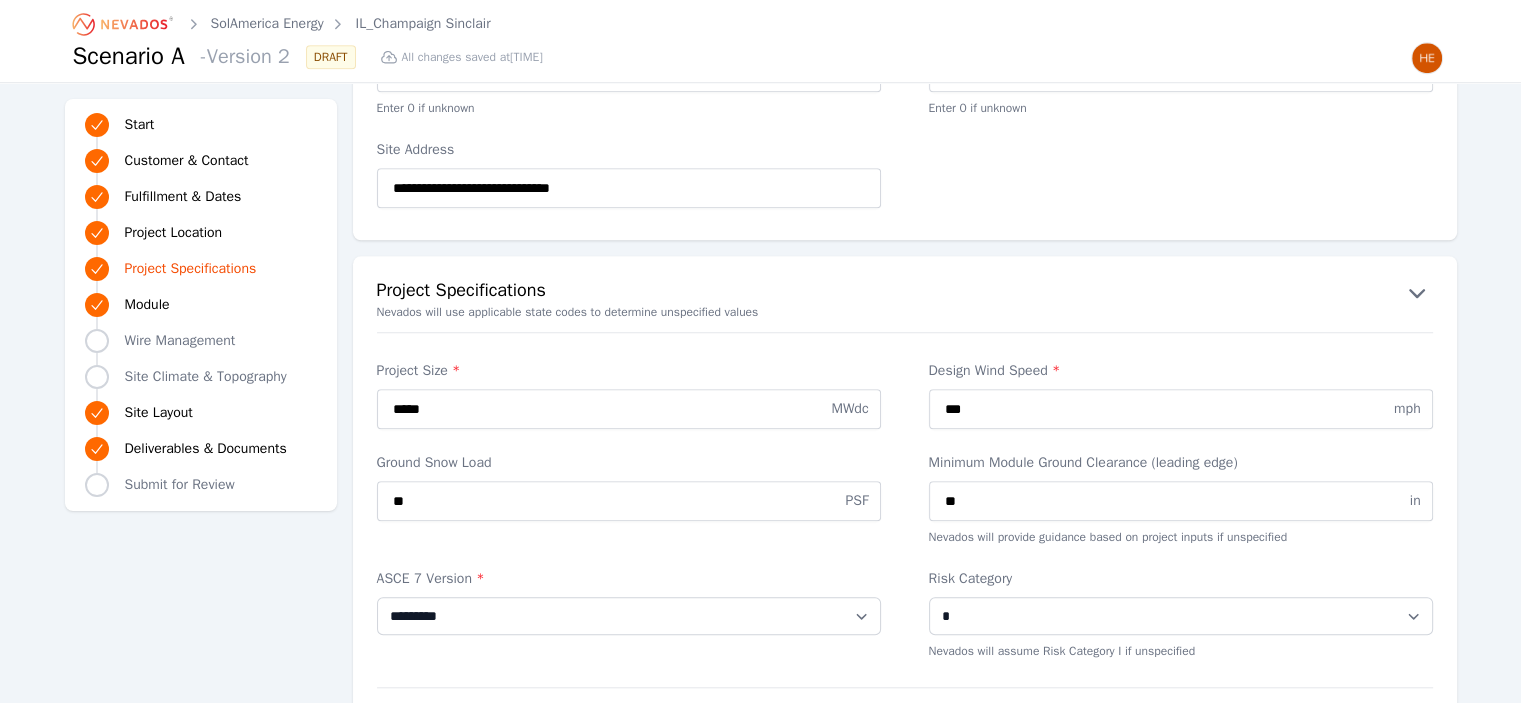 click on "**********" at bounding box center [905, 614] 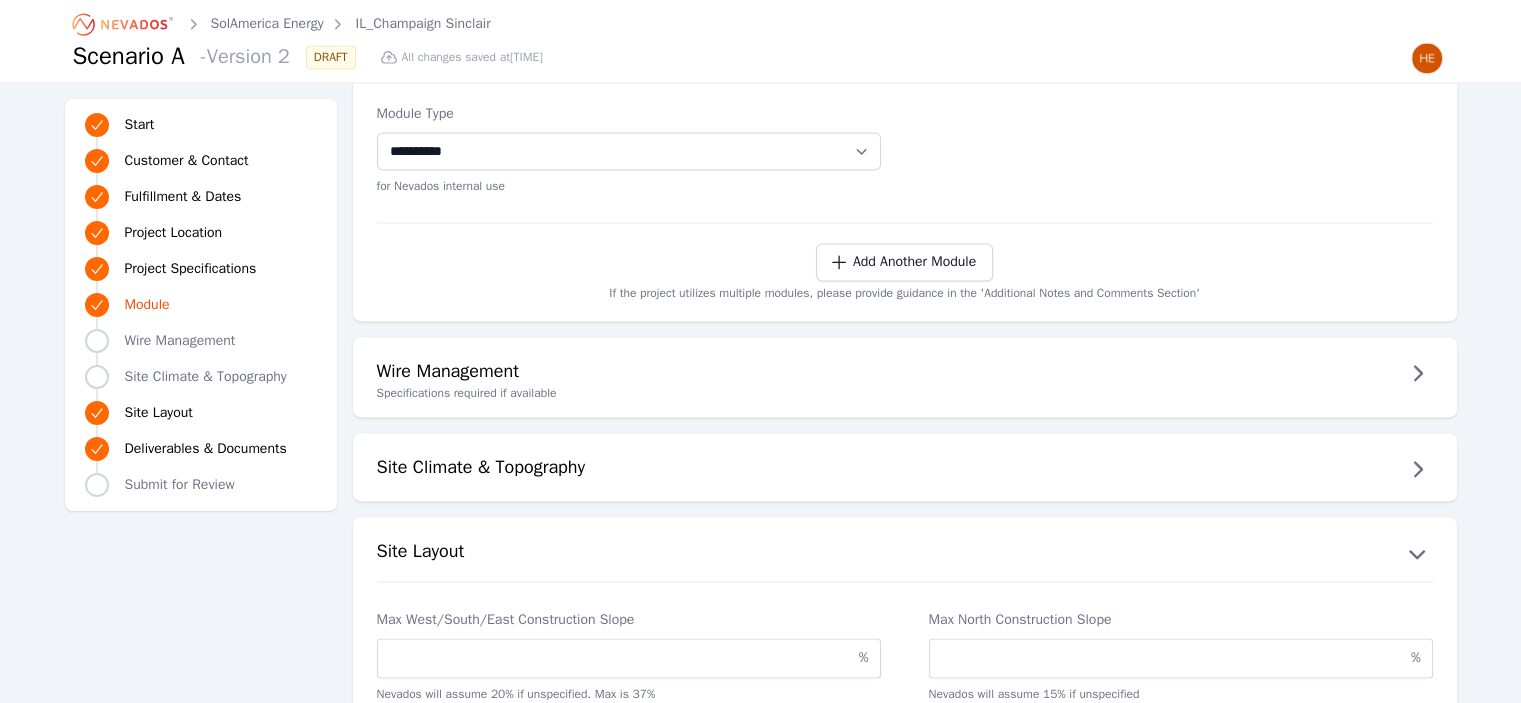 scroll, scrollTop: 2900, scrollLeft: 0, axis: vertical 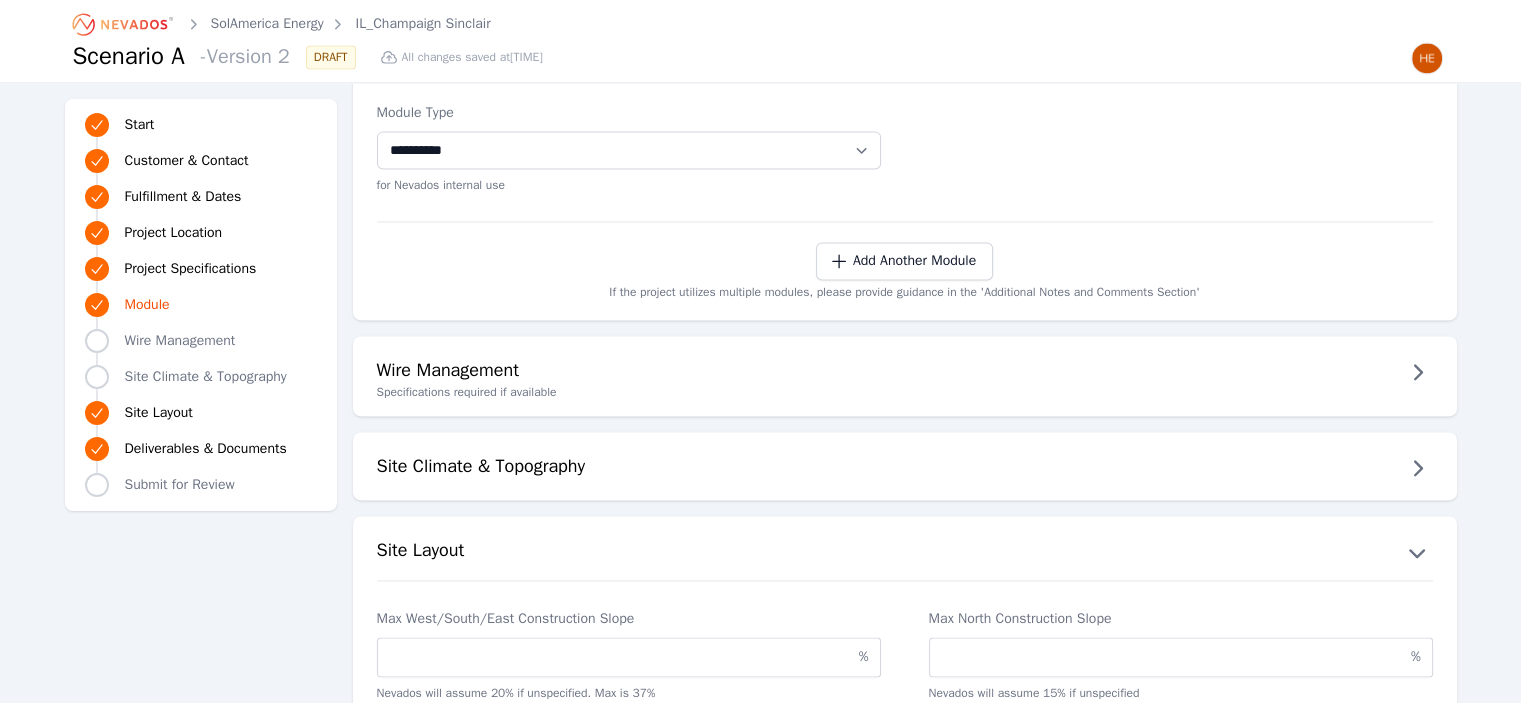 click 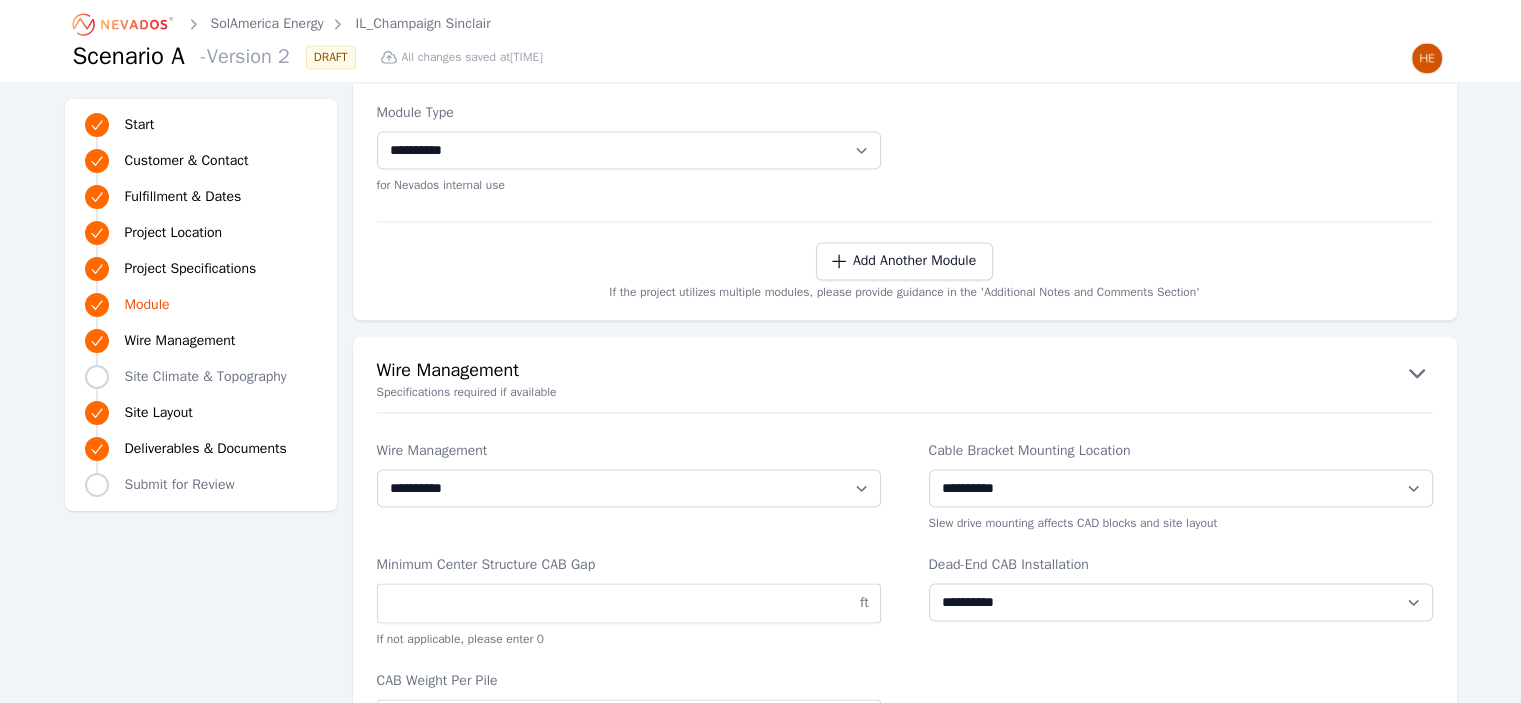 click 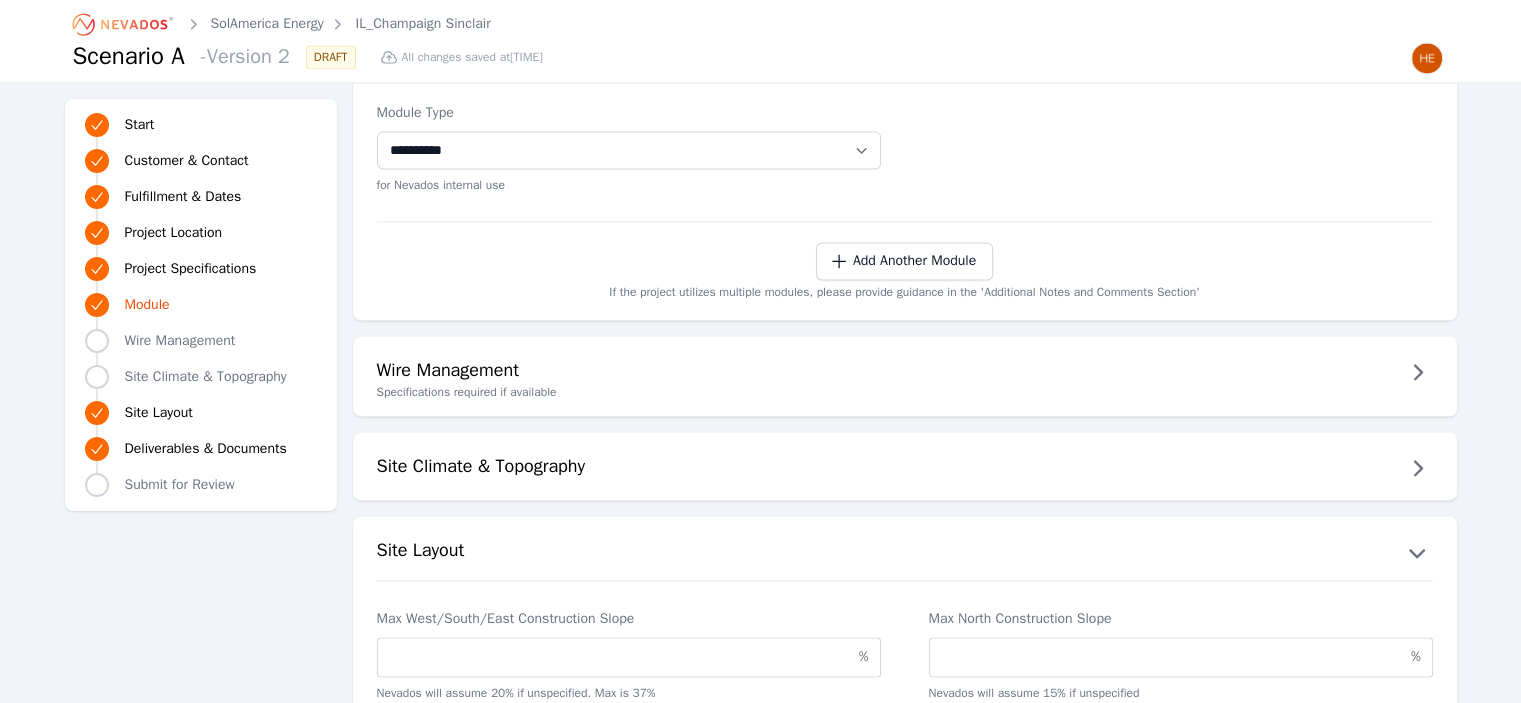 click 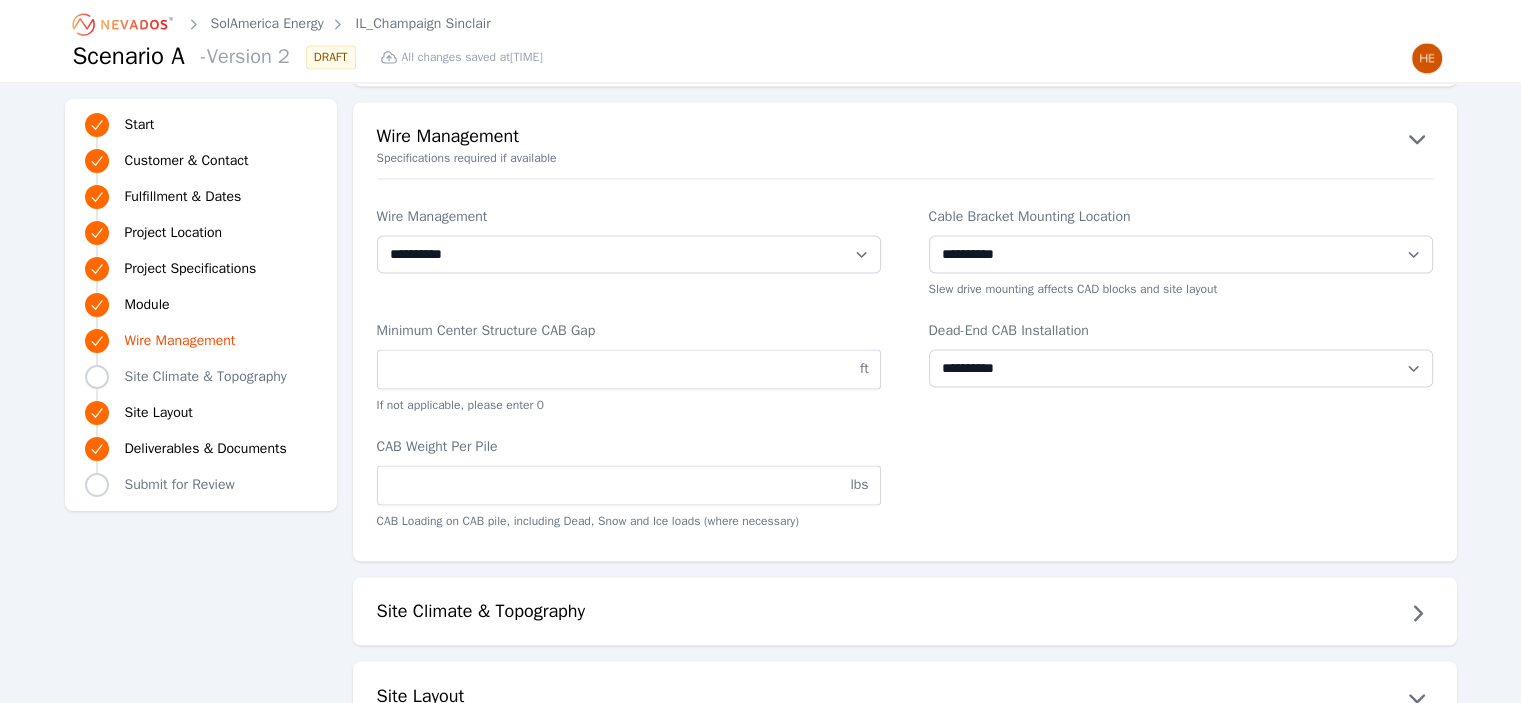 scroll, scrollTop: 3300, scrollLeft: 0, axis: vertical 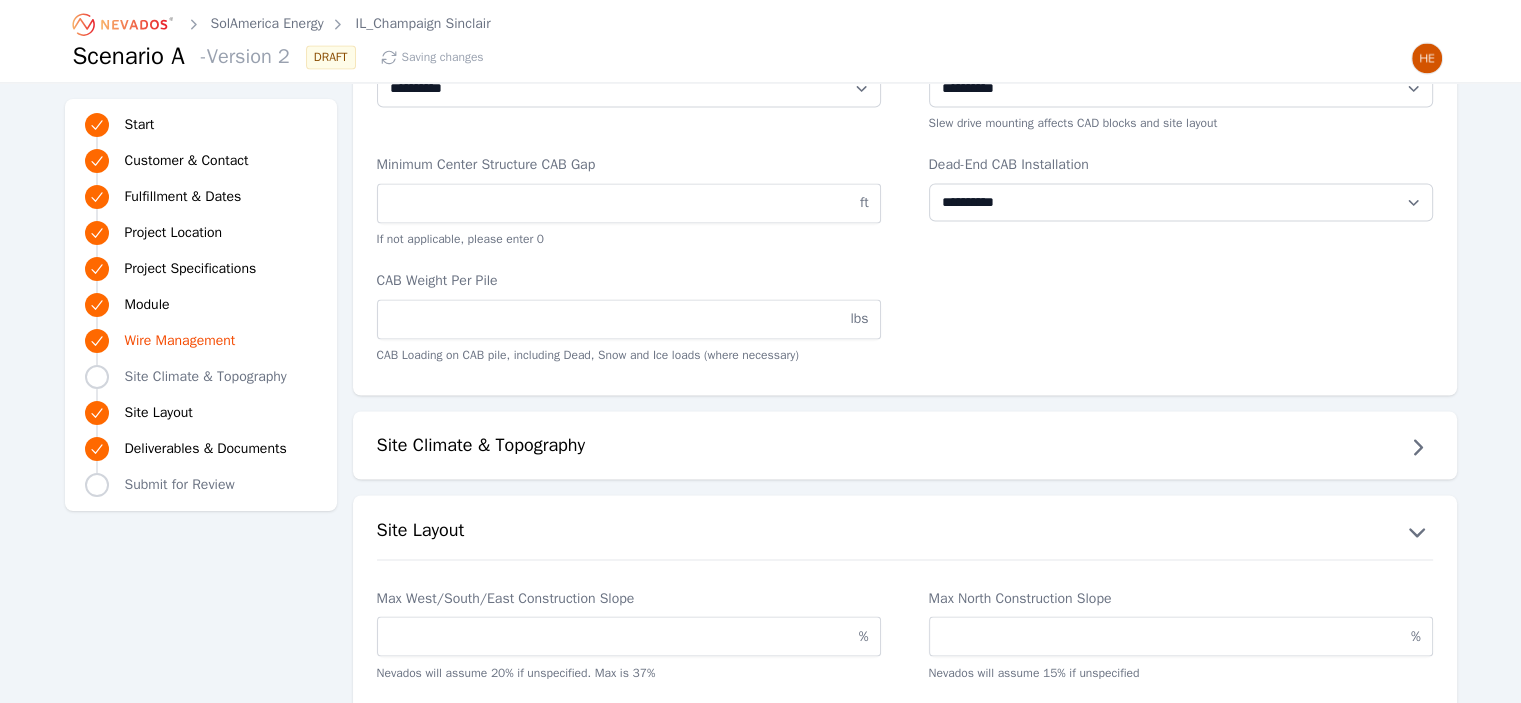 click 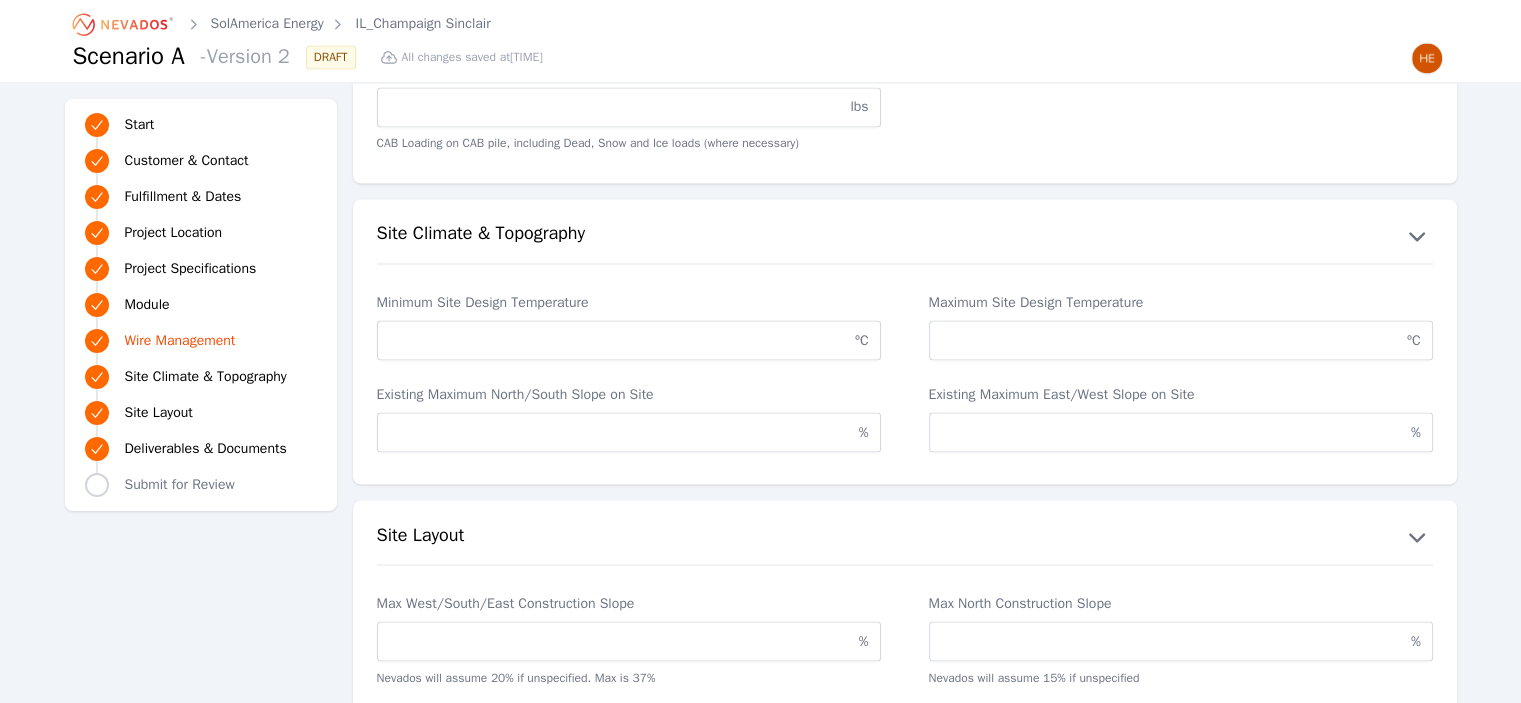 scroll, scrollTop: 3500, scrollLeft: 0, axis: vertical 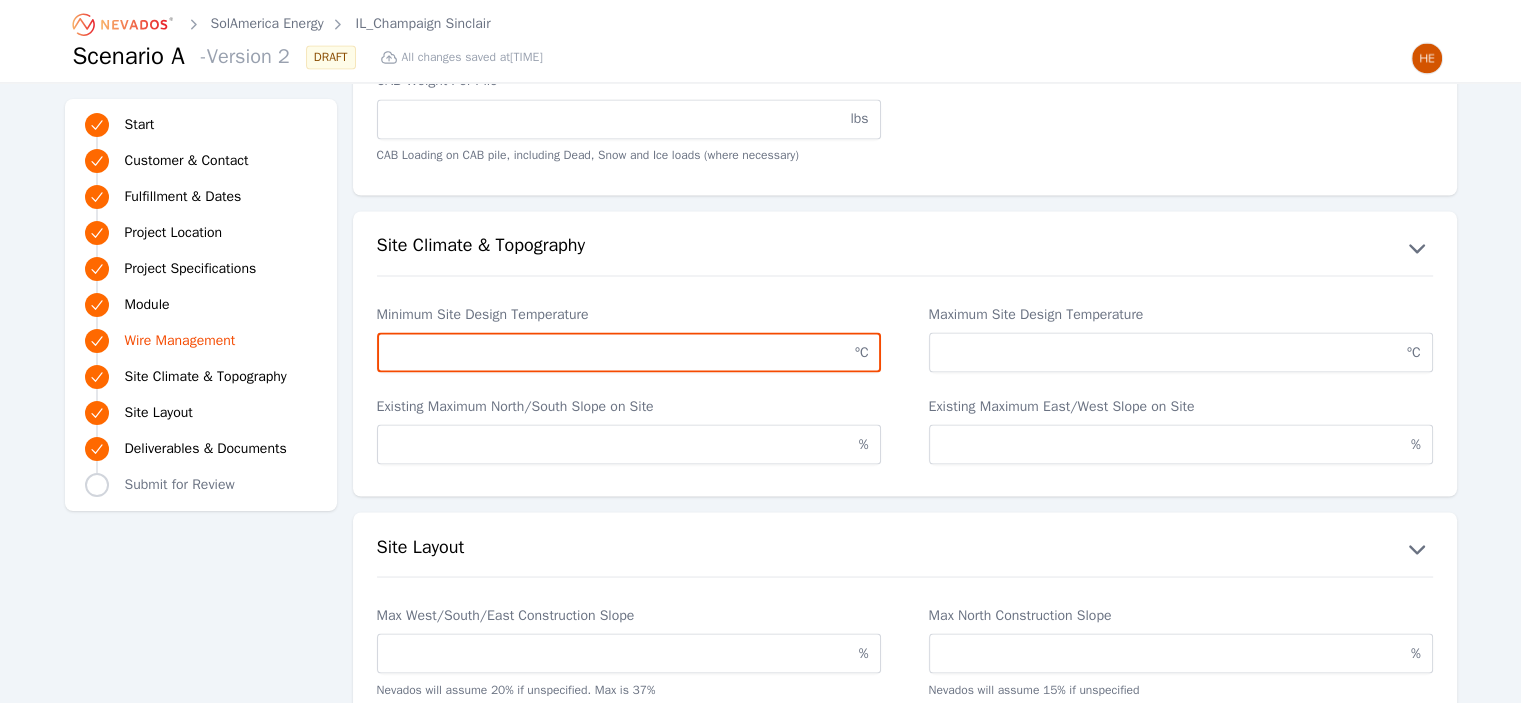 click on "Minimum Site Design Temperature" at bounding box center [629, 352] 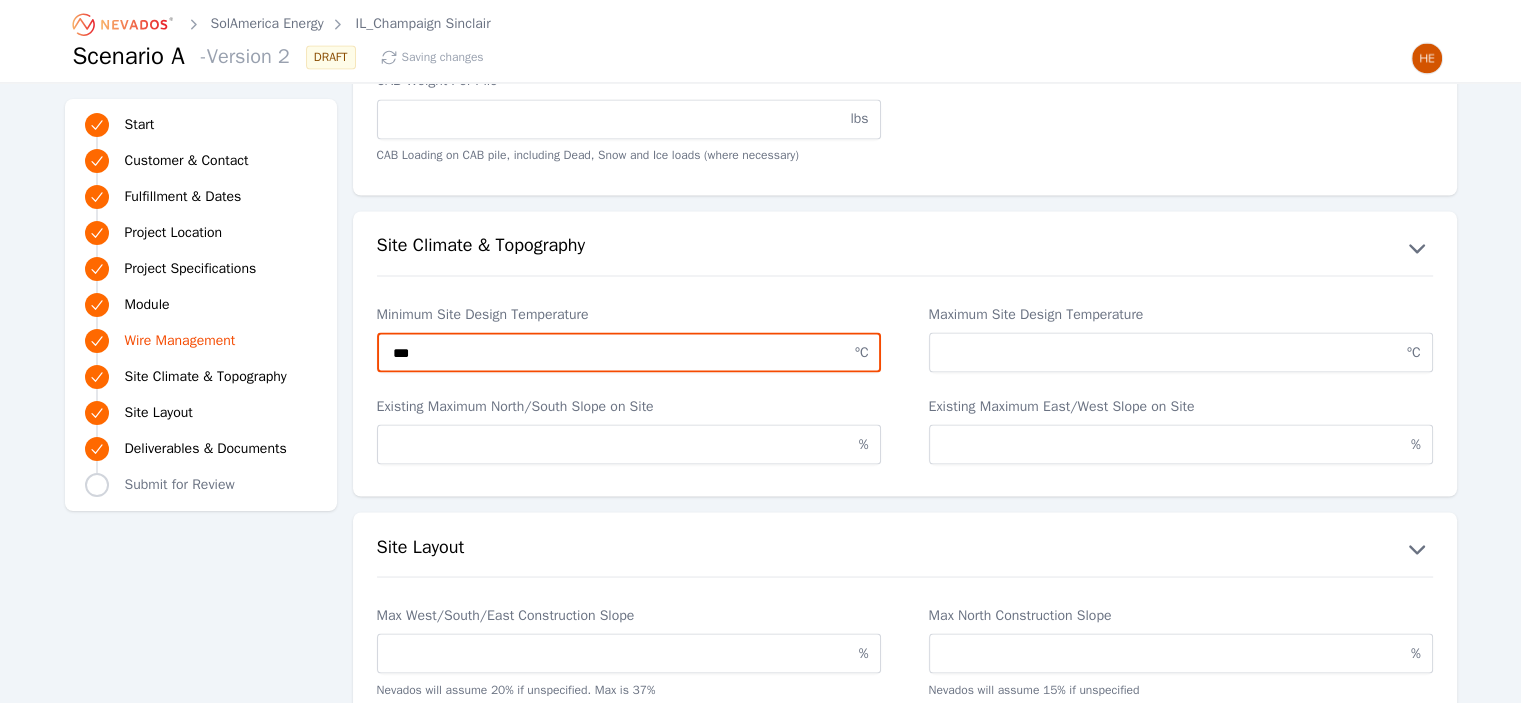 type on "***" 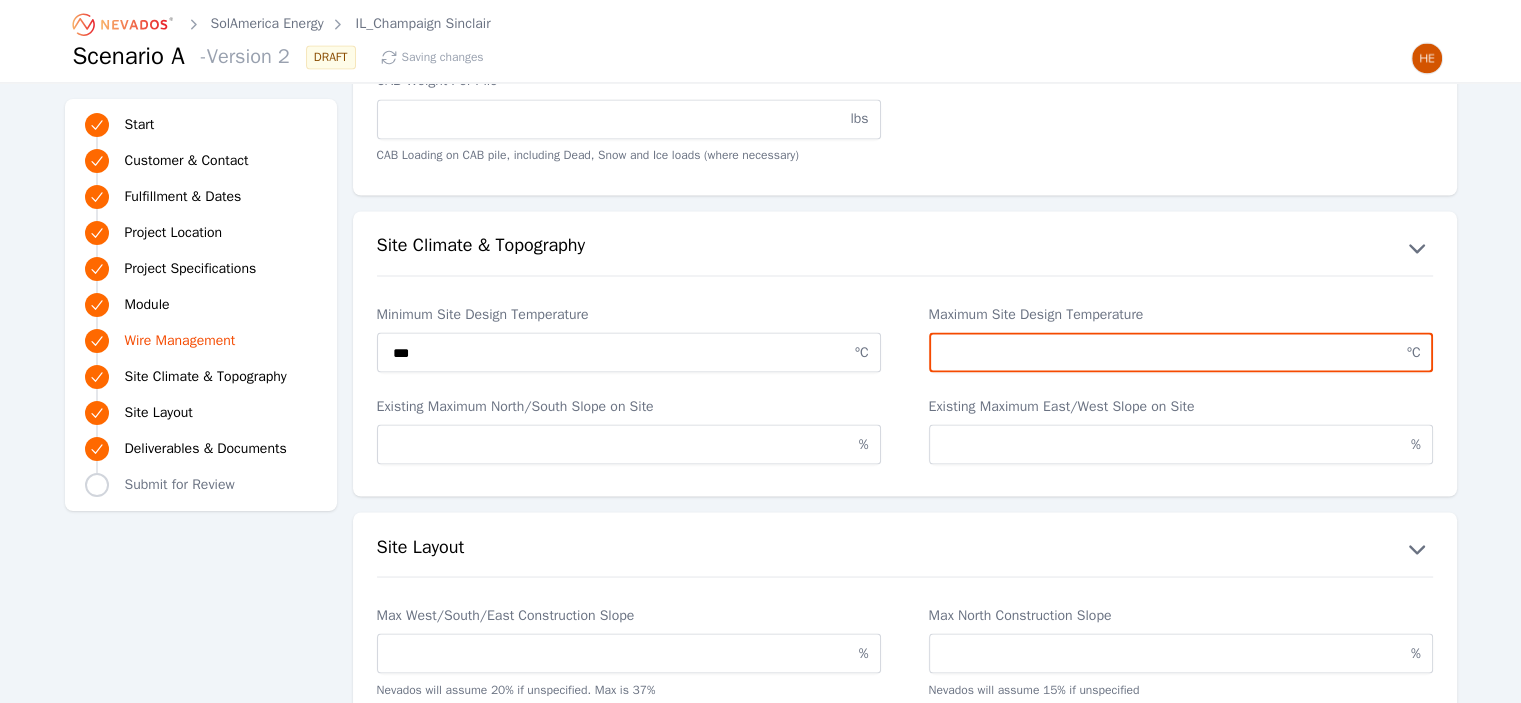 click on "Maximum Site Design Temperature" at bounding box center [1181, 352] 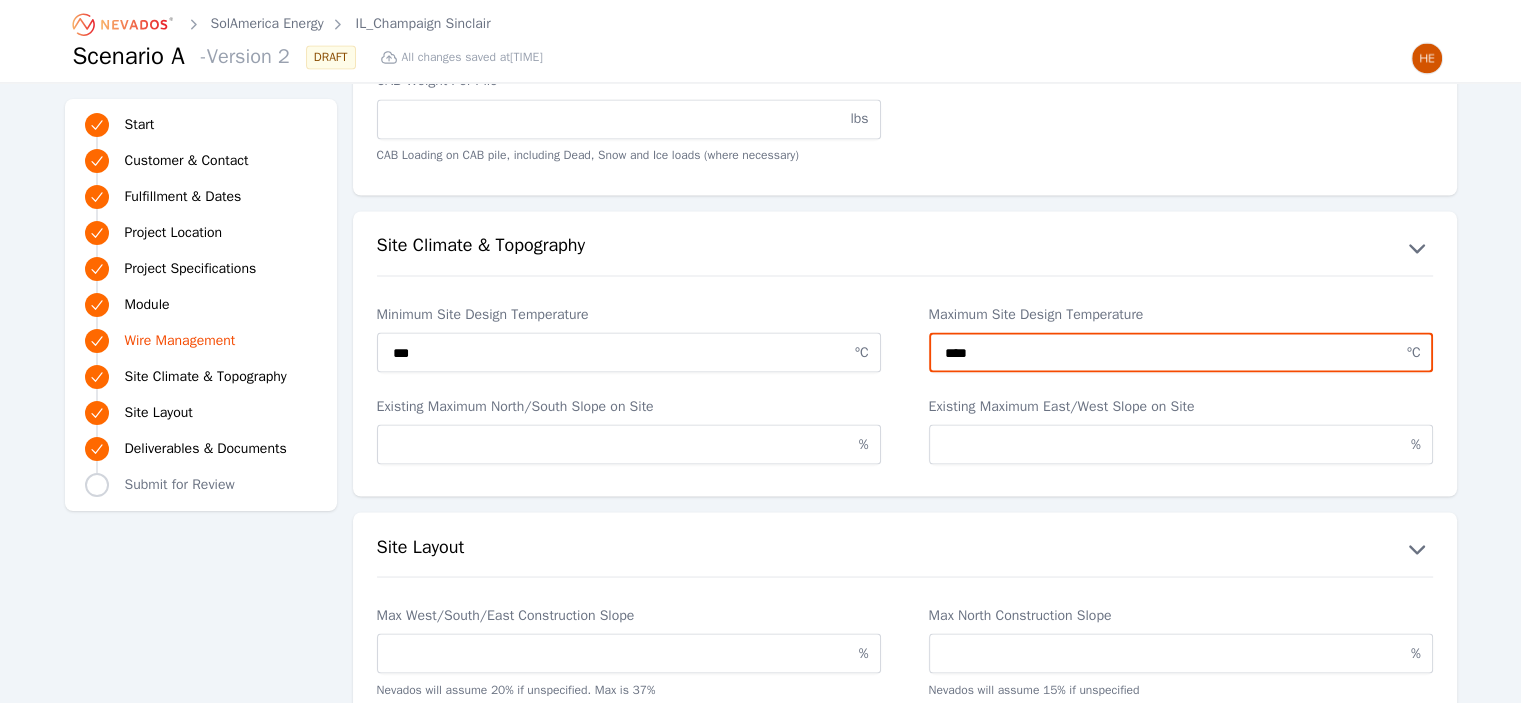 type on "****" 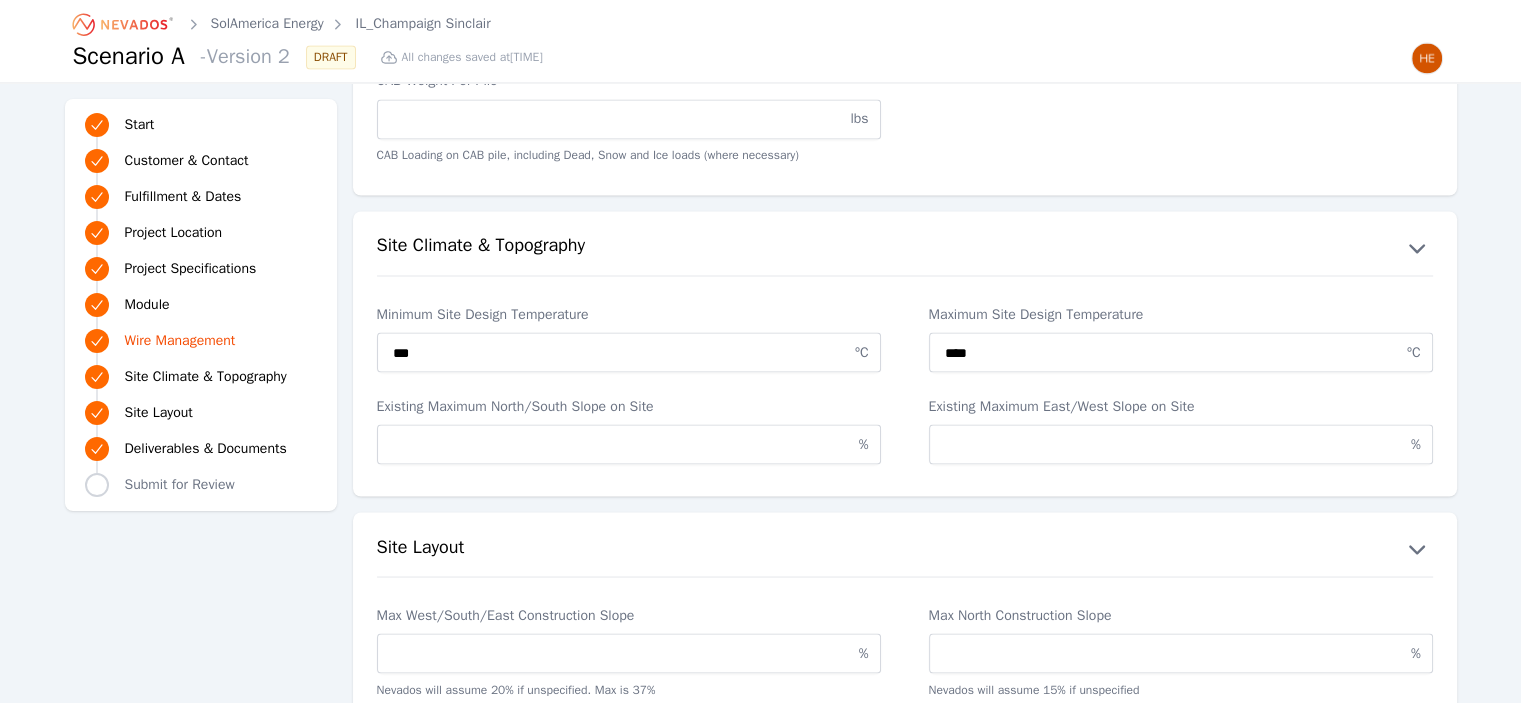 click on "**********" at bounding box center (905, 930) 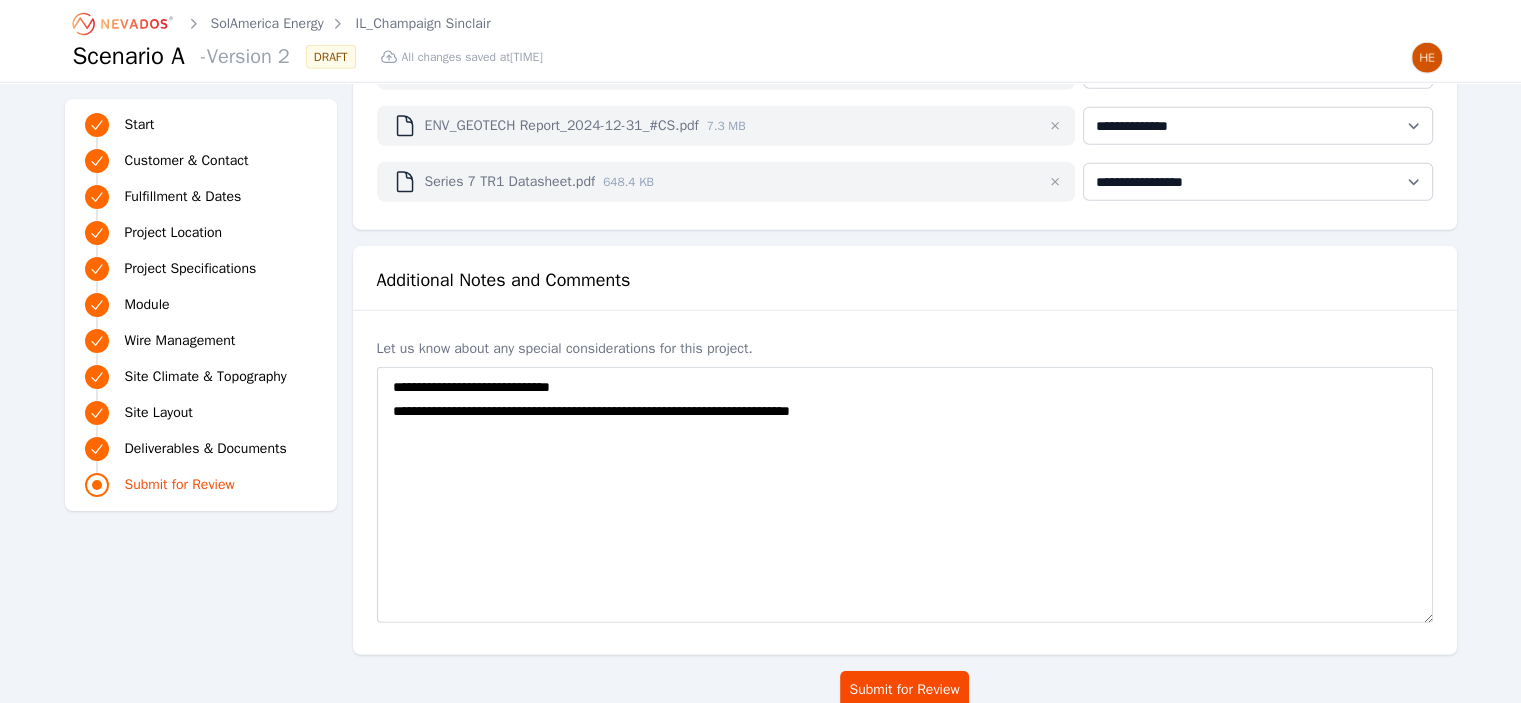 scroll, scrollTop: 5500, scrollLeft: 0, axis: vertical 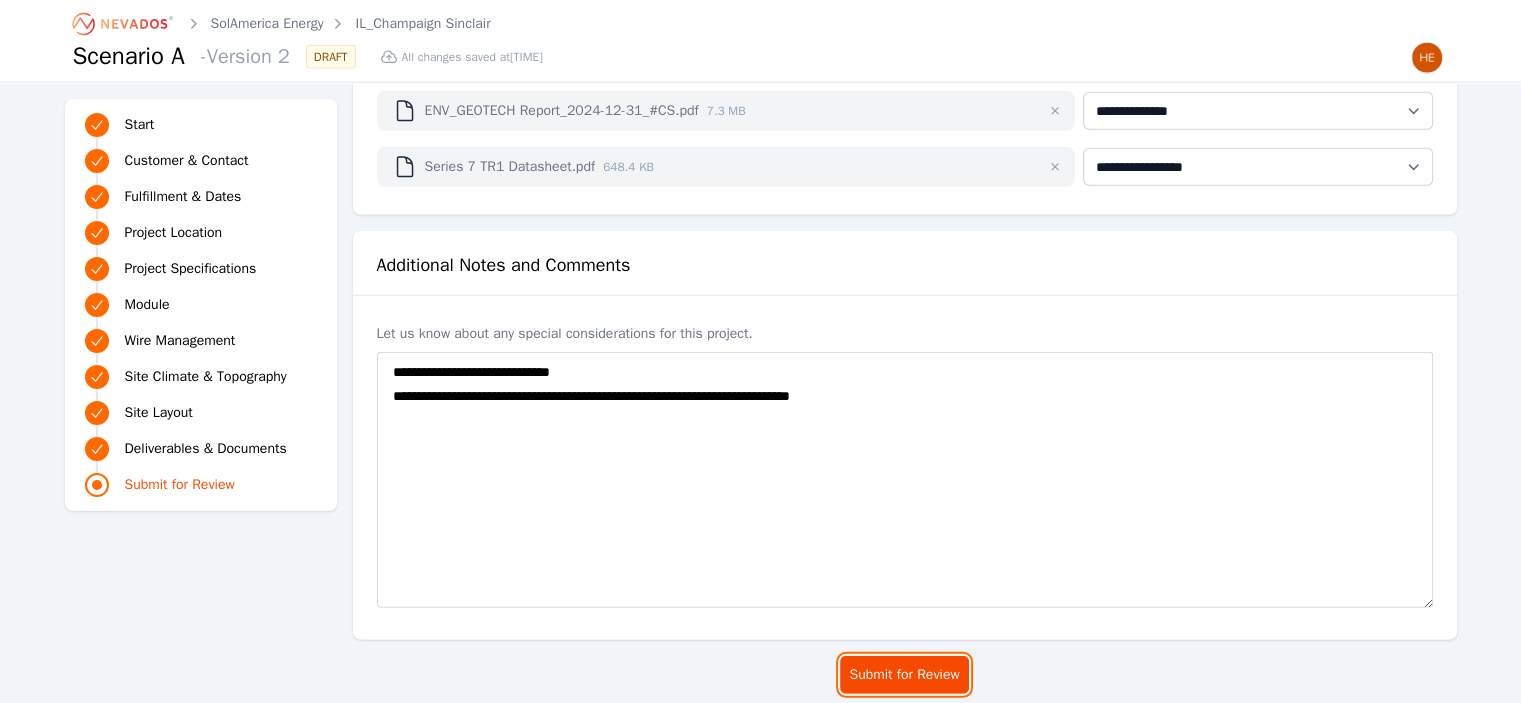 click on "Submit for Review" at bounding box center (904, 675) 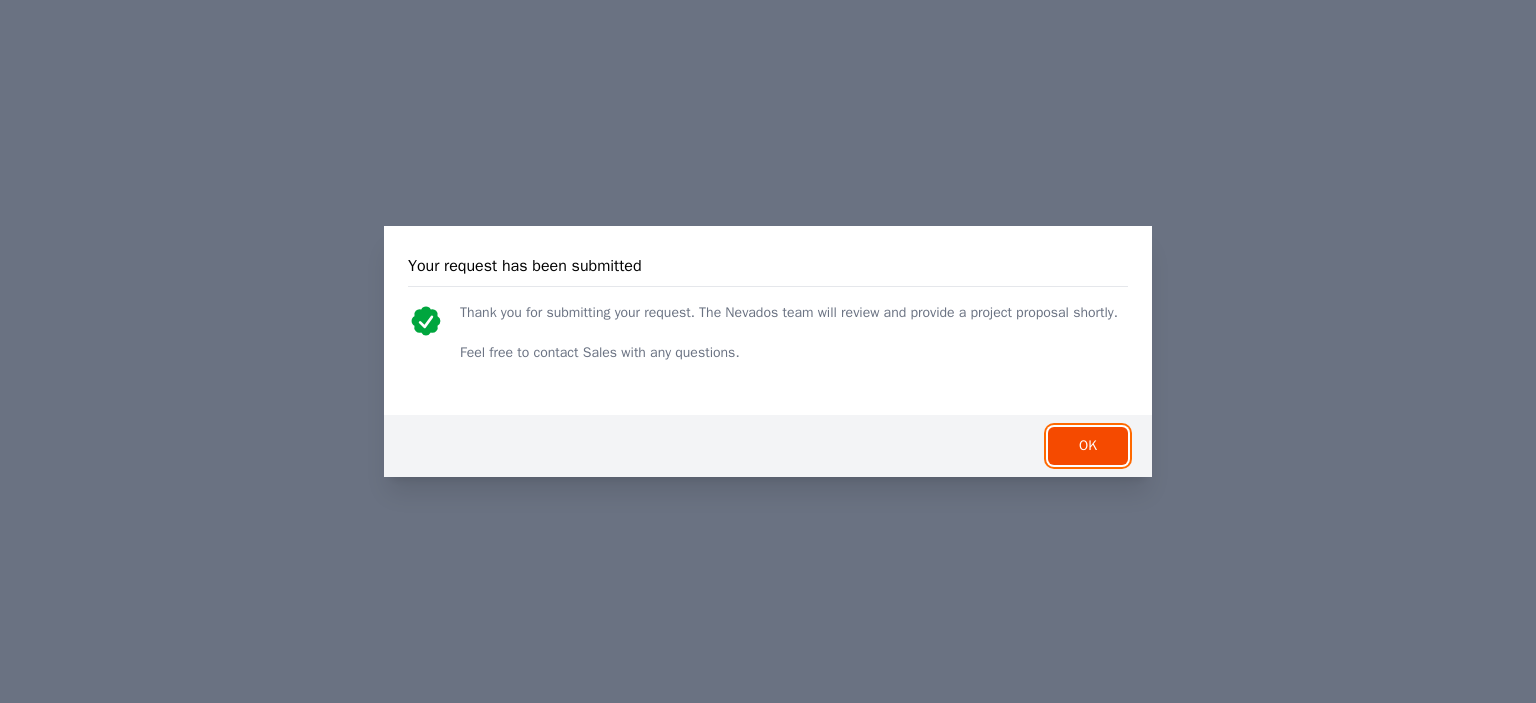 click on "OK" at bounding box center (1088, 446) 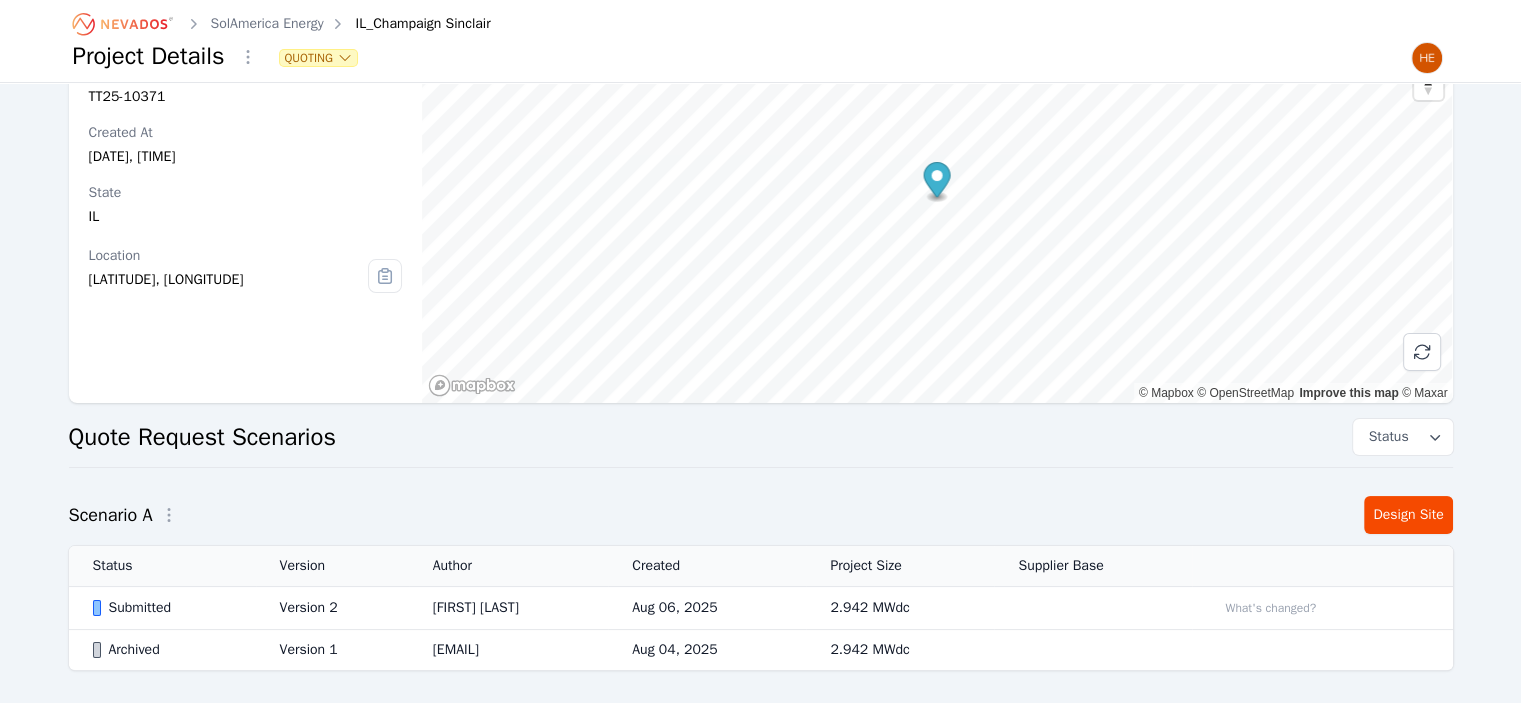 scroll, scrollTop: 182, scrollLeft: 0, axis: vertical 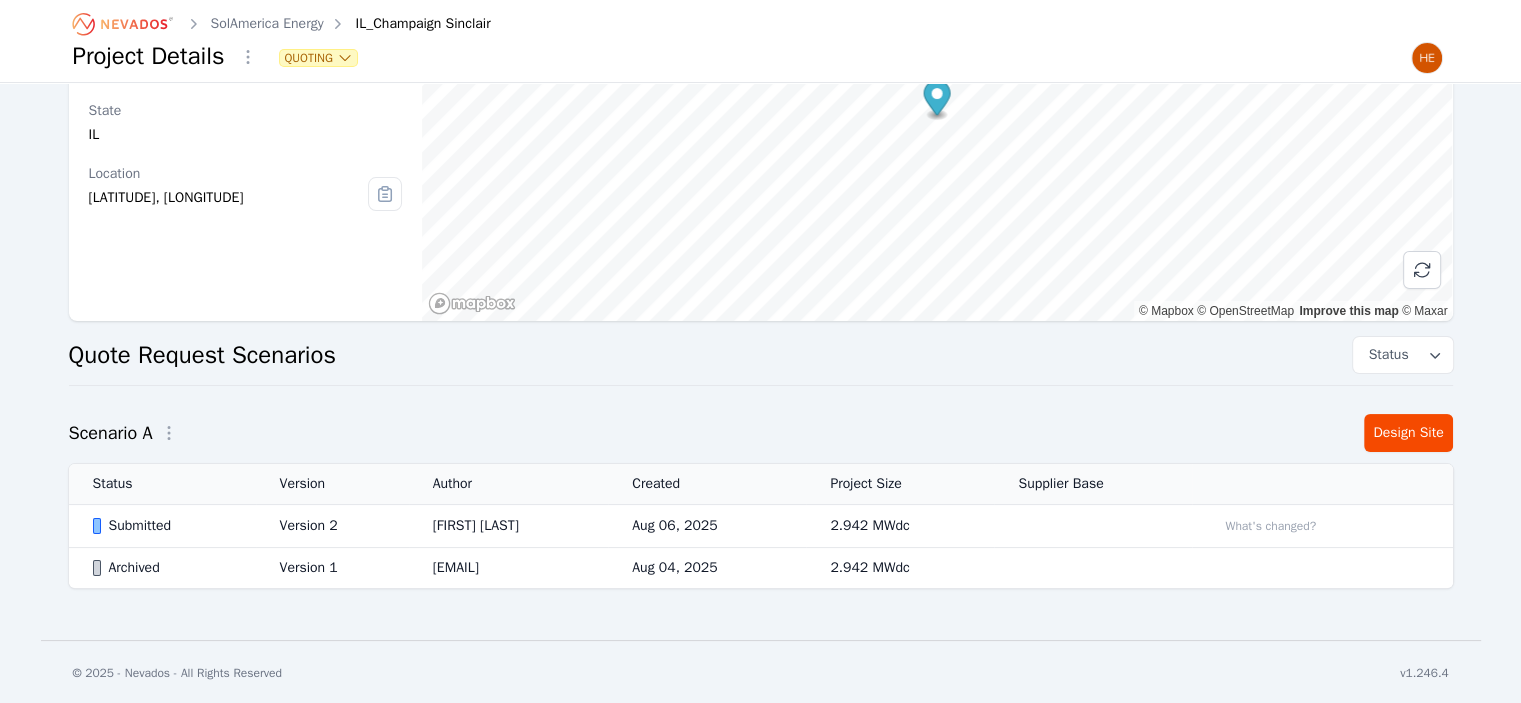 click on "Submitted" at bounding box center (169, 526) 